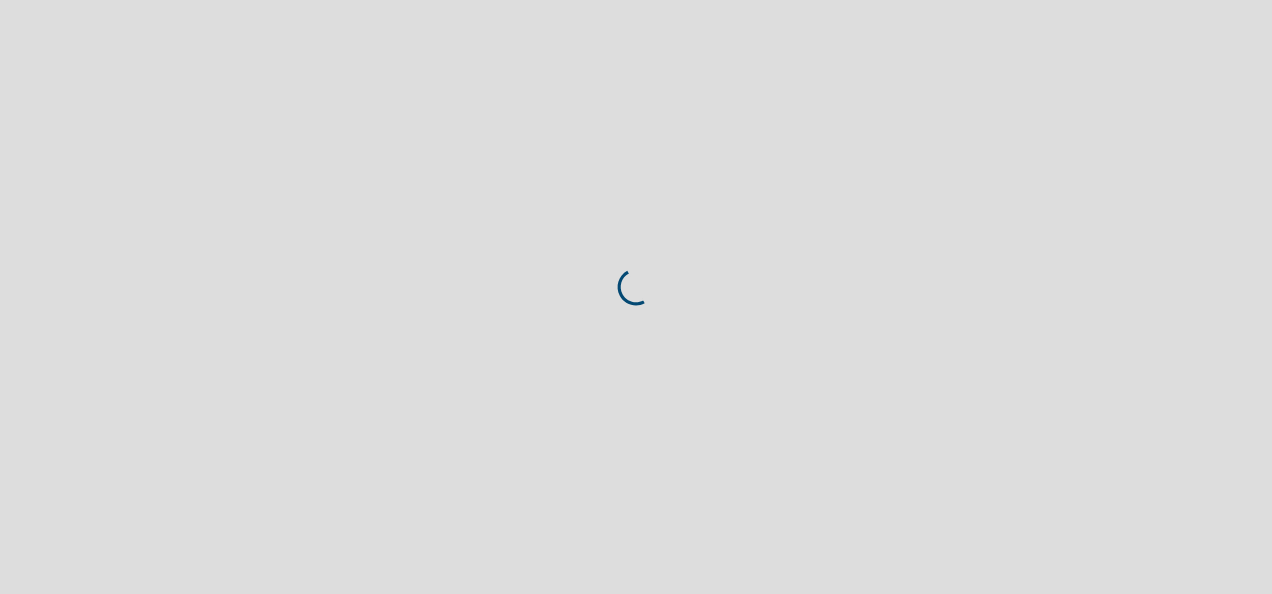 scroll, scrollTop: 0, scrollLeft: 0, axis: both 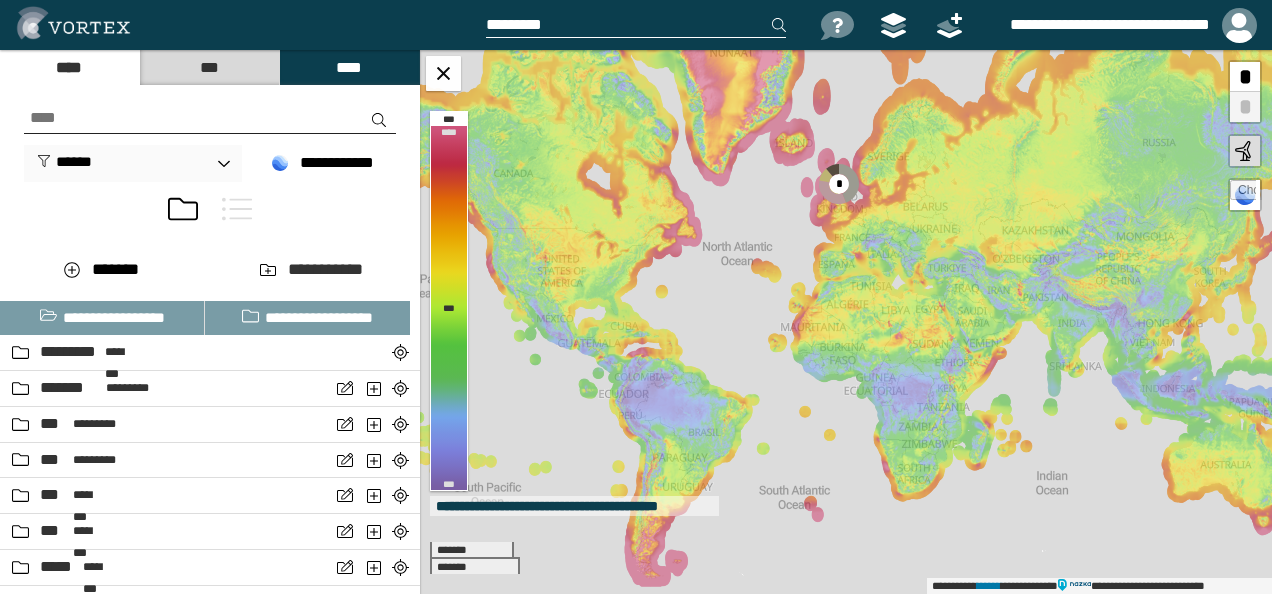 click at bounding box center [237, 209] 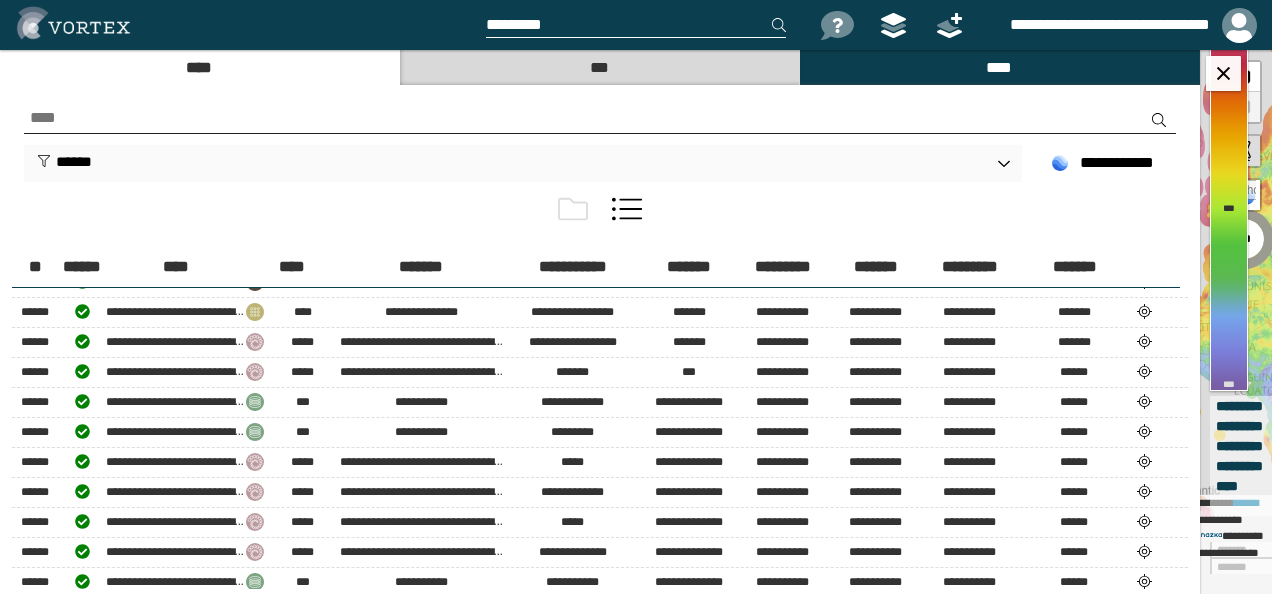 scroll, scrollTop: 1300, scrollLeft: 0, axis: vertical 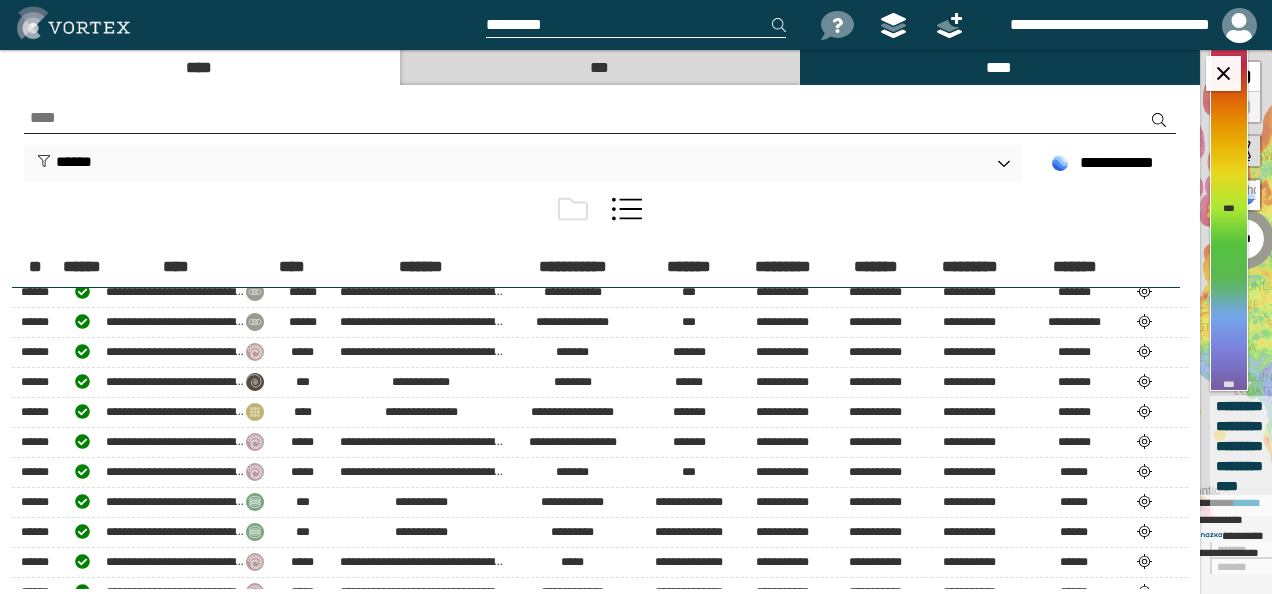 click on "****" at bounding box center (199, 67) 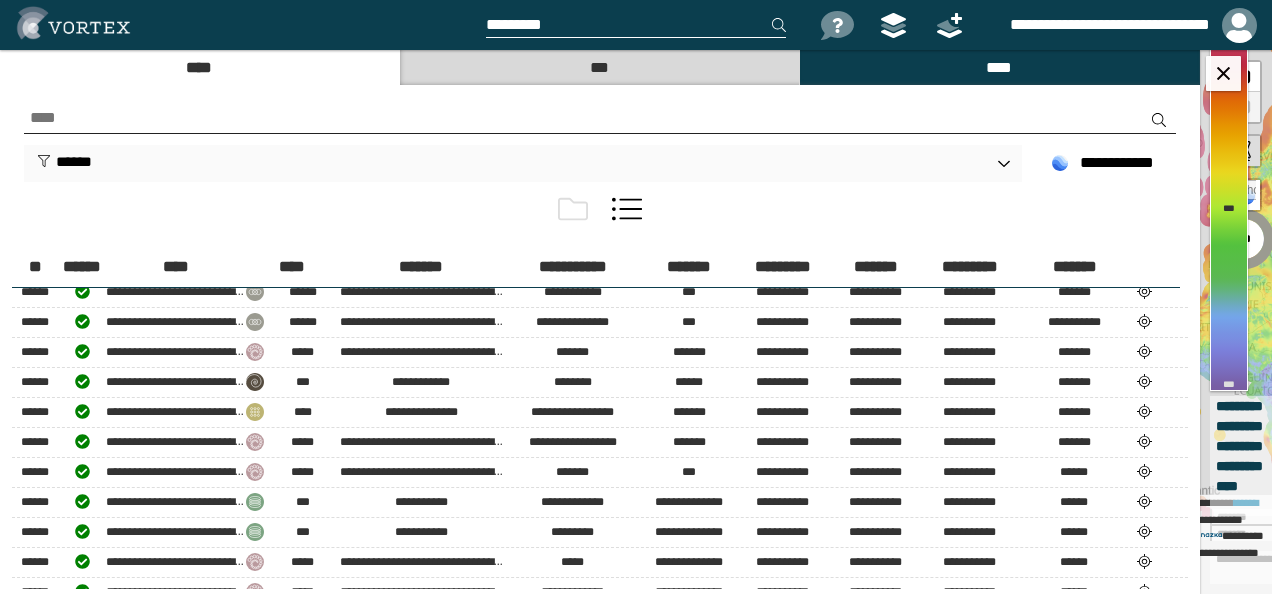 click at bounding box center [573, 209] 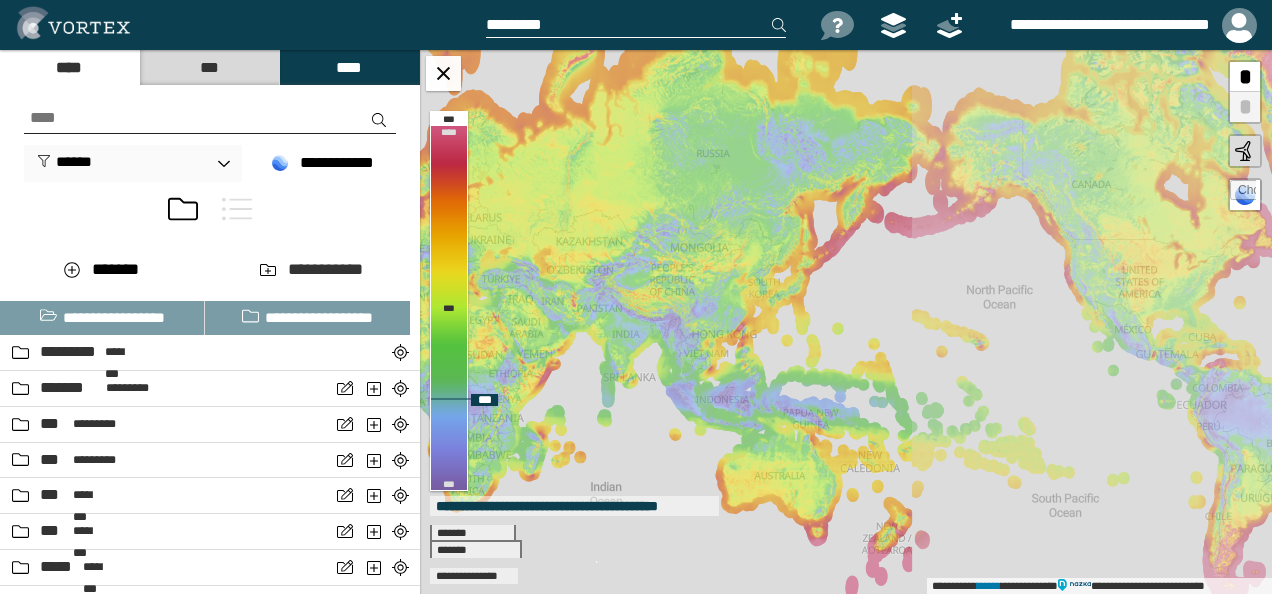 drag, startPoint x: 1074, startPoint y: 261, endPoint x: 628, endPoint y: 272, distance: 446.13562 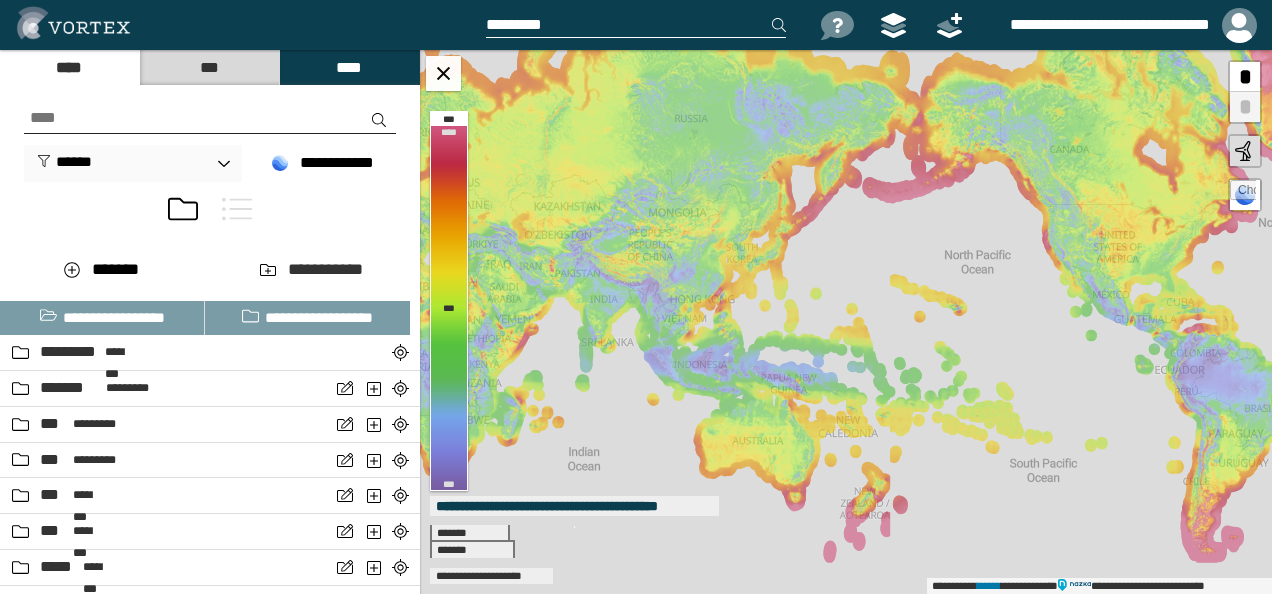 drag, startPoint x: 1013, startPoint y: 310, endPoint x: 991, endPoint y: 275, distance: 41.340054 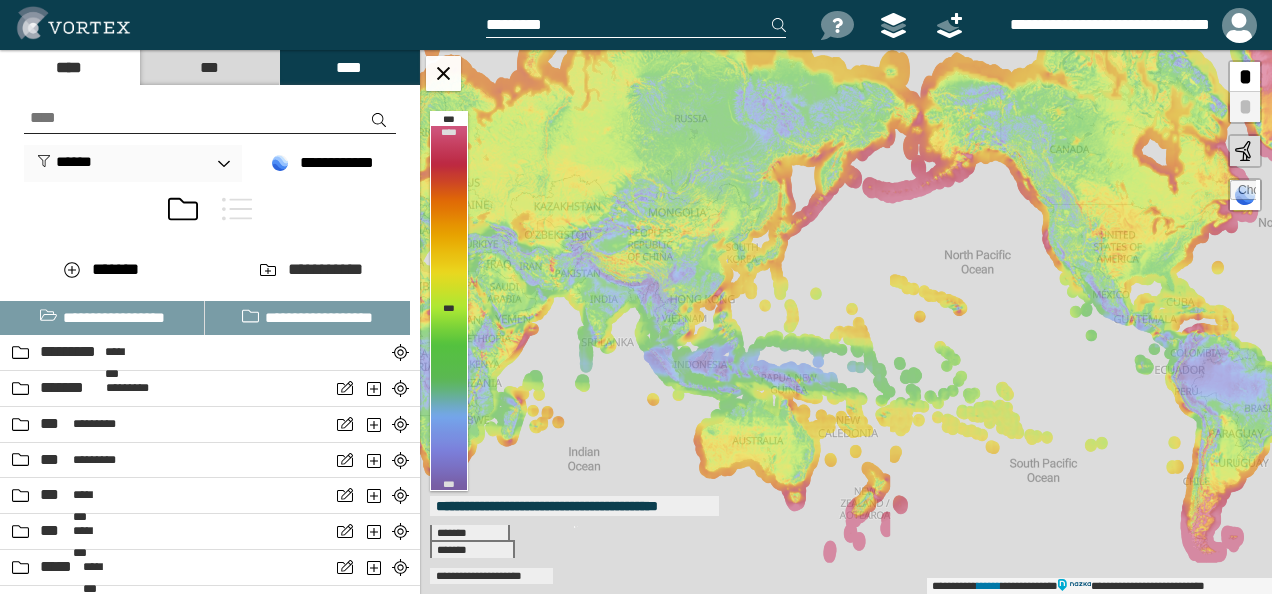 click on "**********" at bounding box center [846, 322] 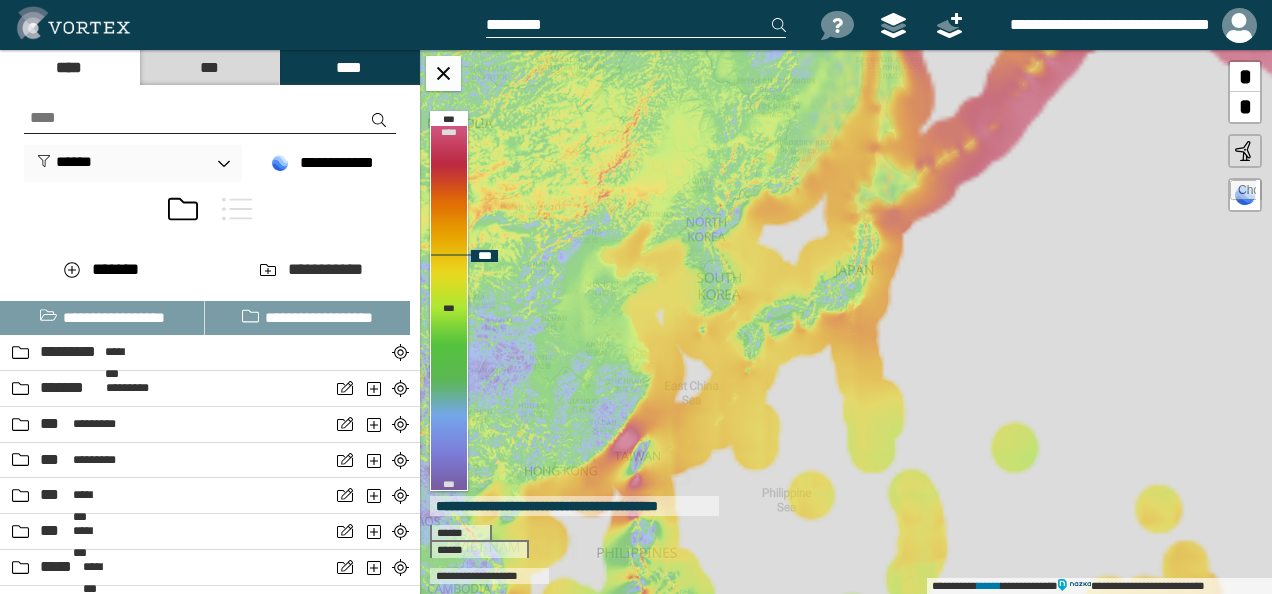 drag, startPoint x: 714, startPoint y: 228, endPoint x: 766, endPoint y: 266, distance: 64.40497 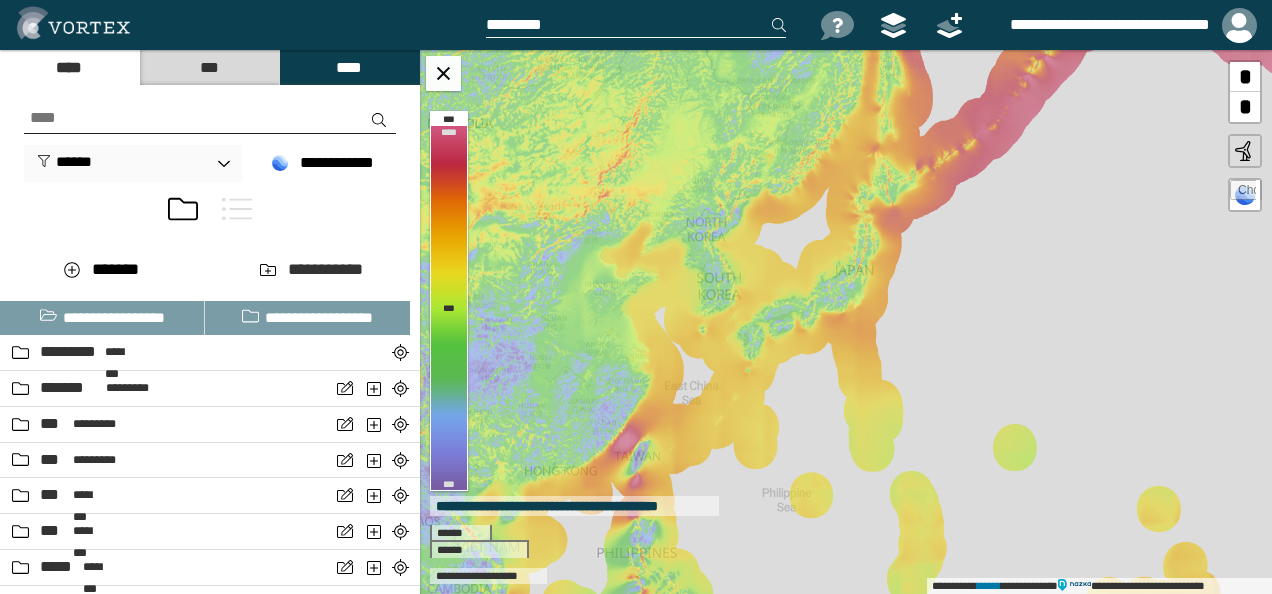click at bounding box center [237, 209] 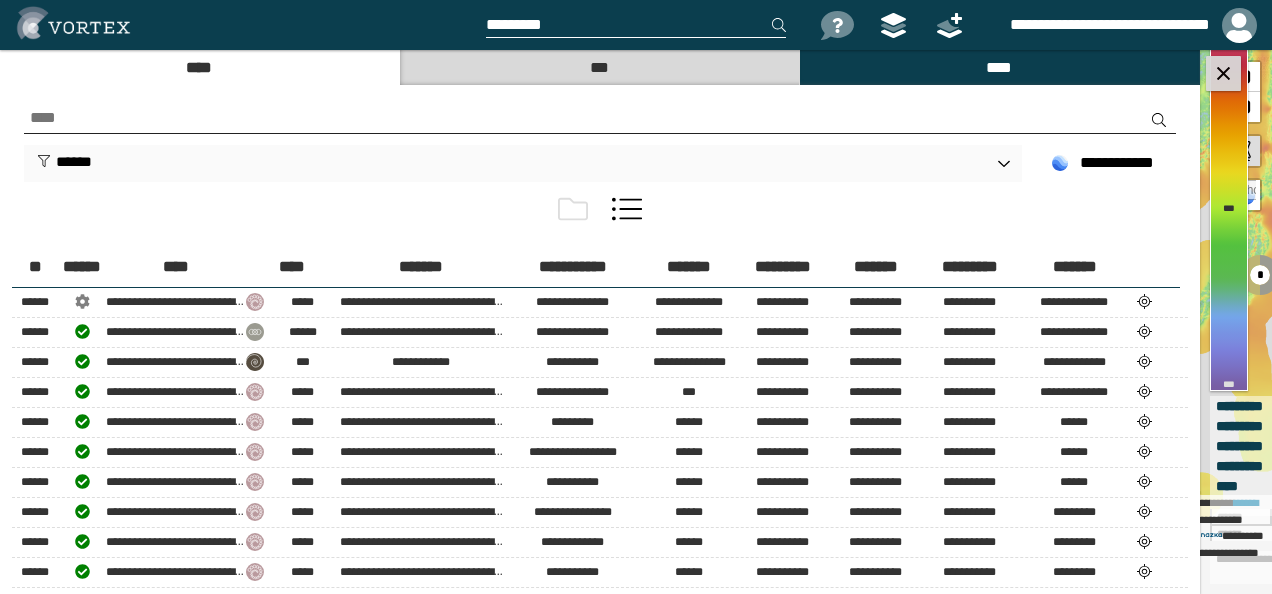 click at bounding box center (1223, 73) 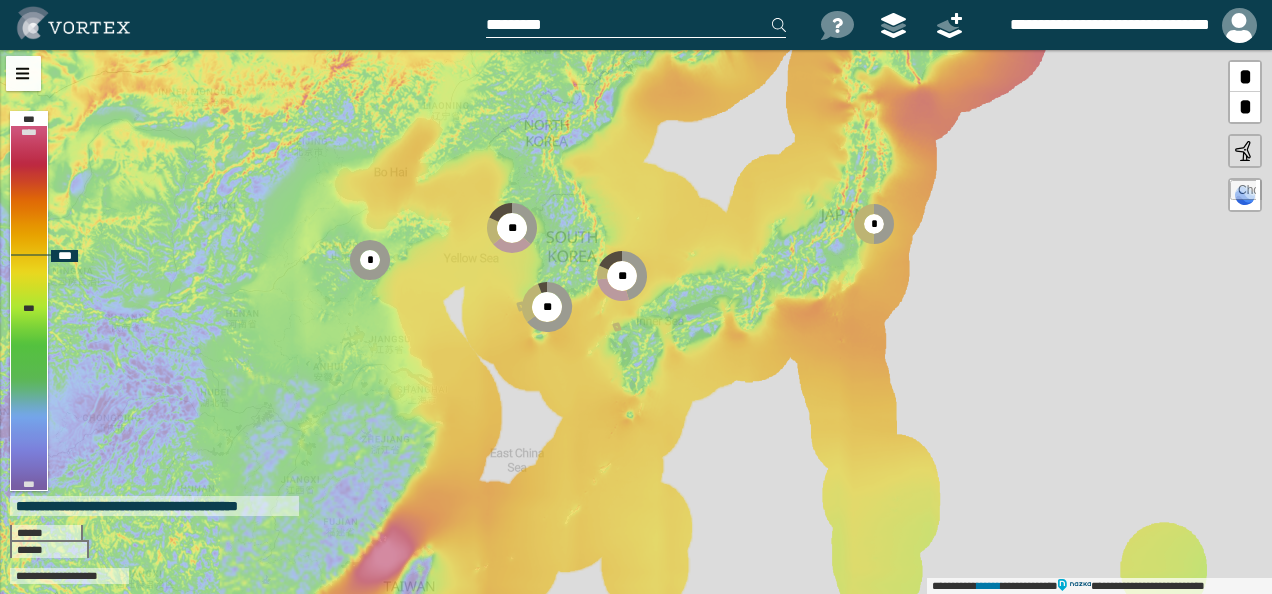 drag, startPoint x: 544, startPoint y: 305, endPoint x: 579, endPoint y: 309, distance: 35.22783 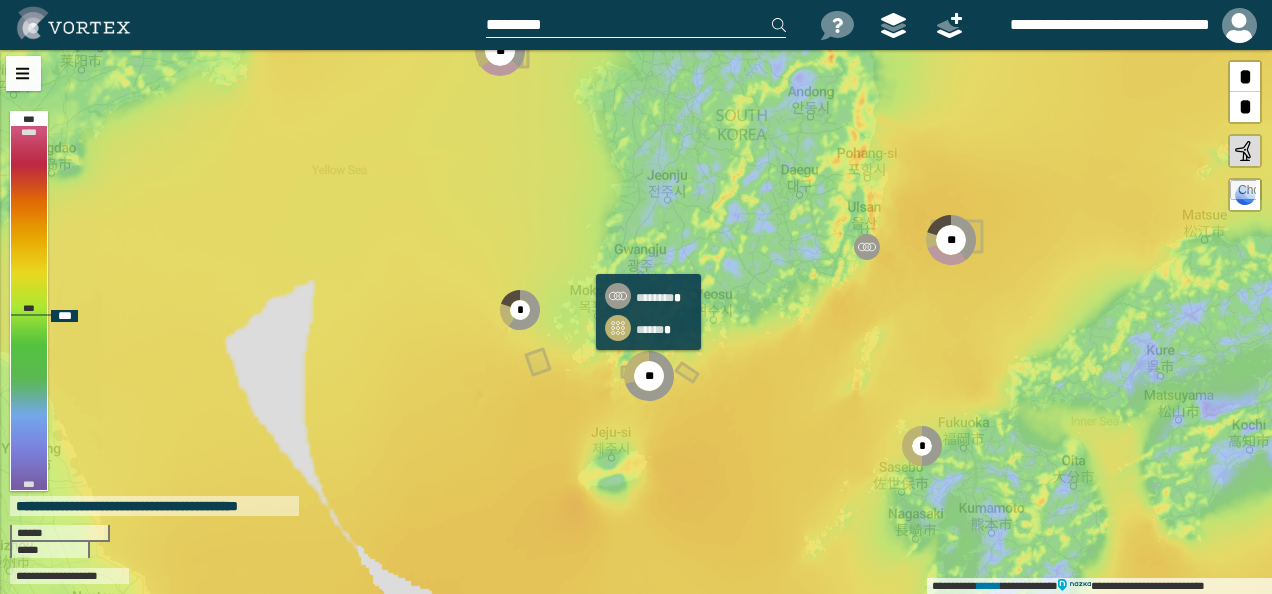 drag, startPoint x: 546, startPoint y: 354, endPoint x: 650, endPoint y: 349, distance: 104.120125 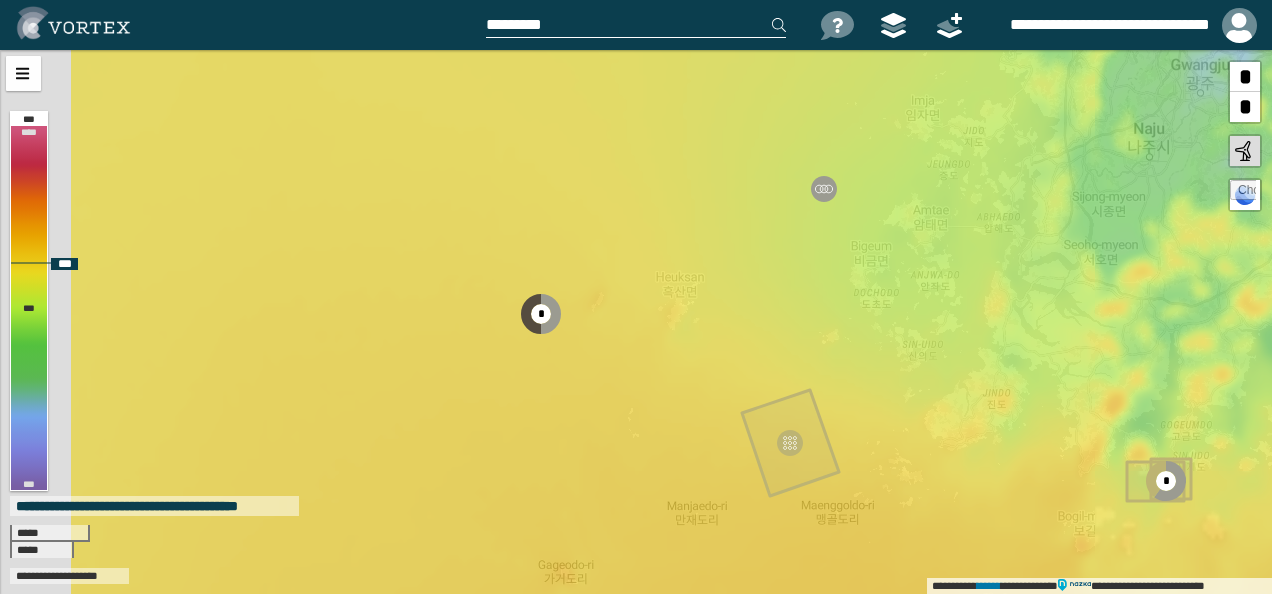 drag, startPoint x: 504, startPoint y: 438, endPoint x: 625, endPoint y: 372, distance: 137.8296 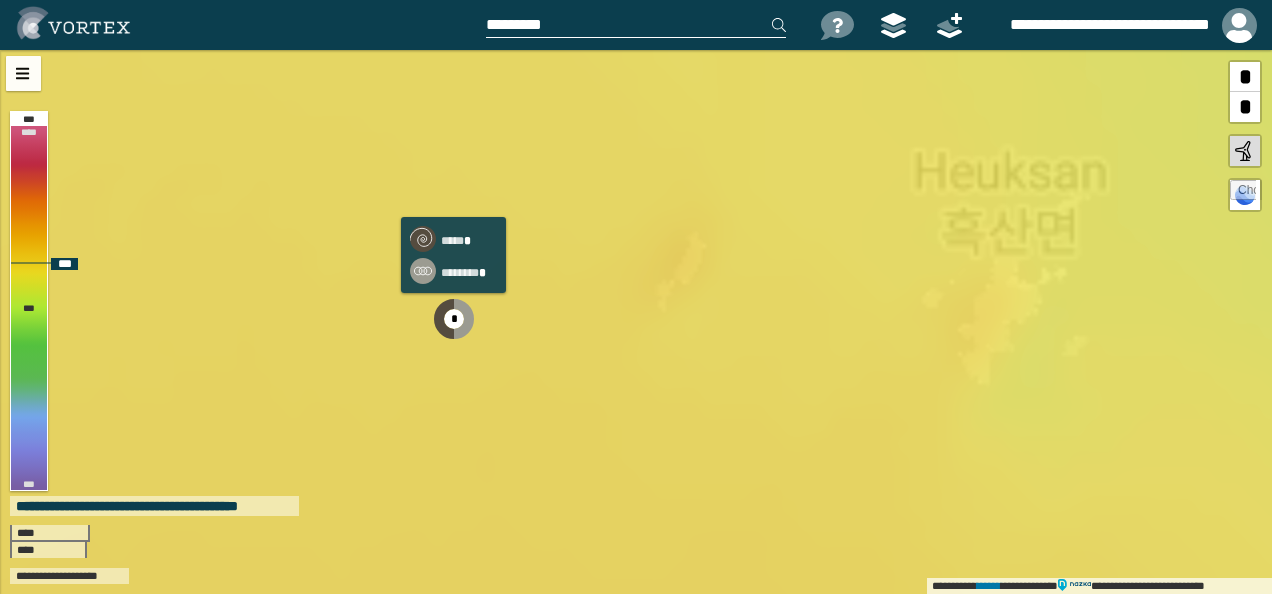 click on "*" at bounding box center [454, 319] 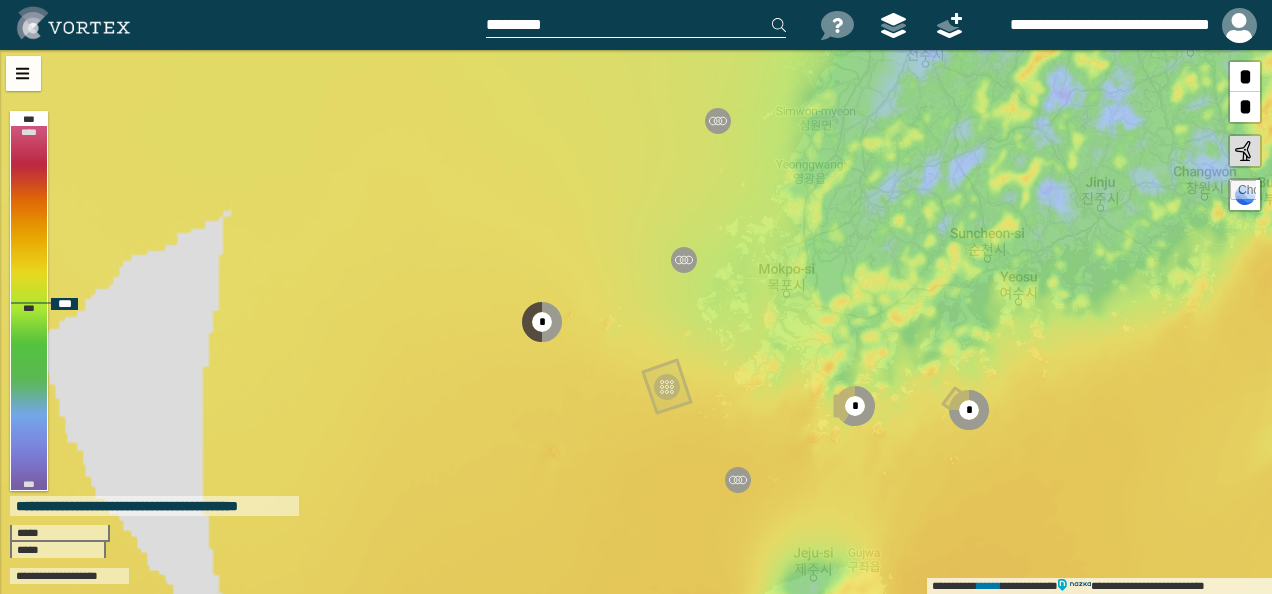 drag, startPoint x: 847, startPoint y: 374, endPoint x: 756, endPoint y: 316, distance: 107.912 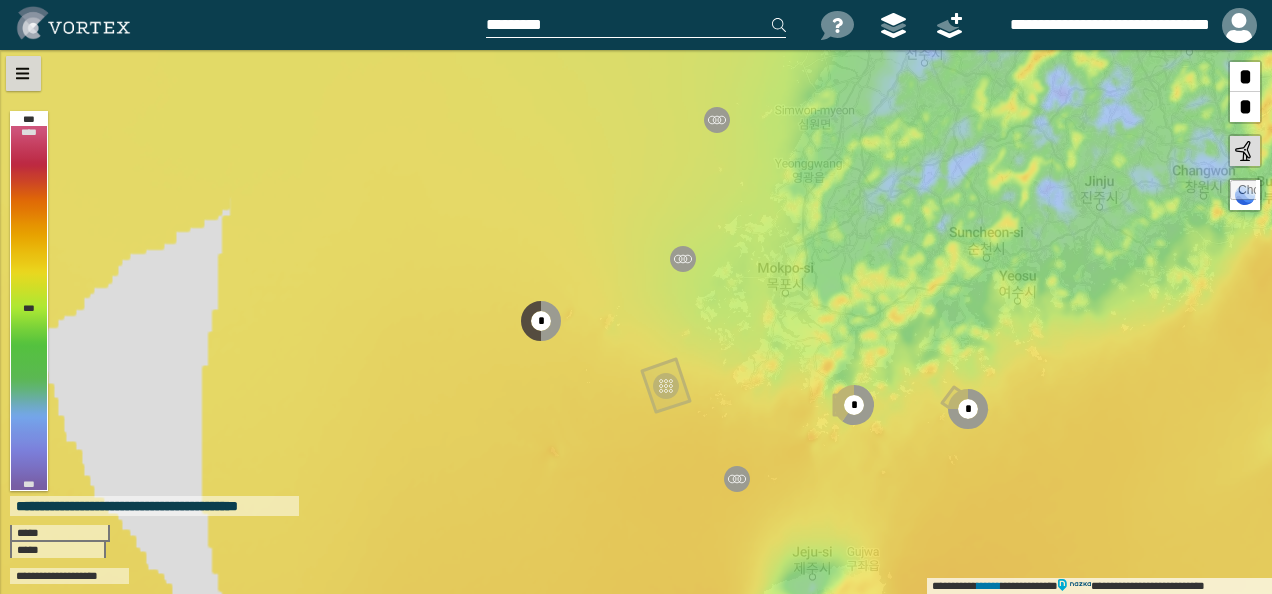 click at bounding box center (23, 73) 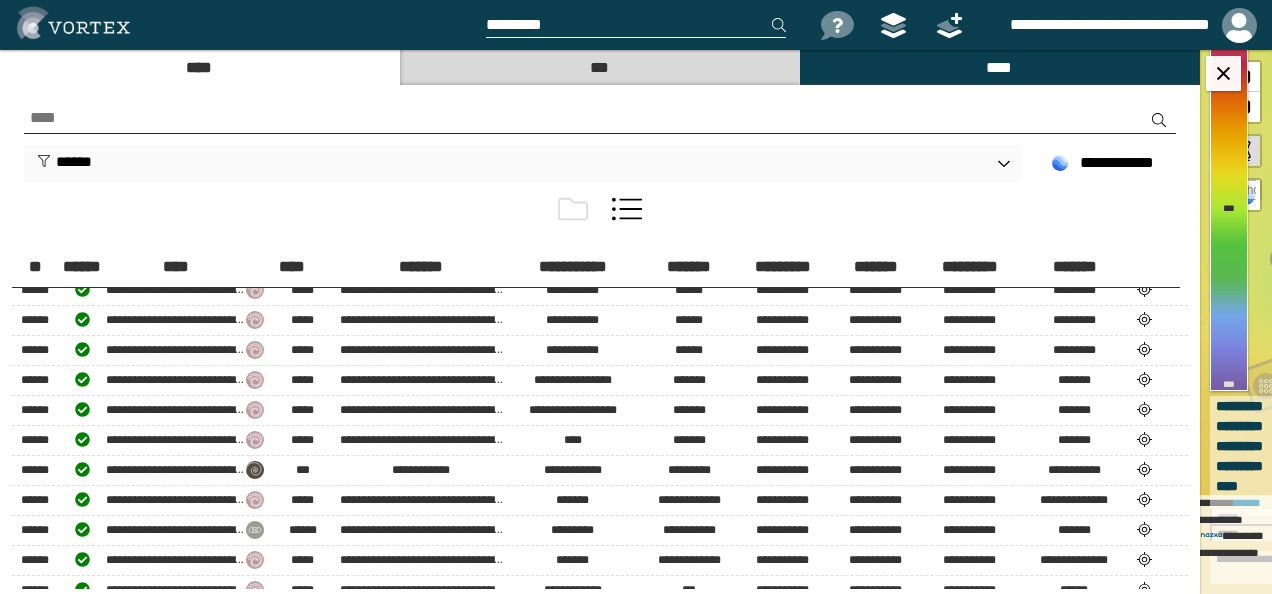 scroll, scrollTop: 300, scrollLeft: 0, axis: vertical 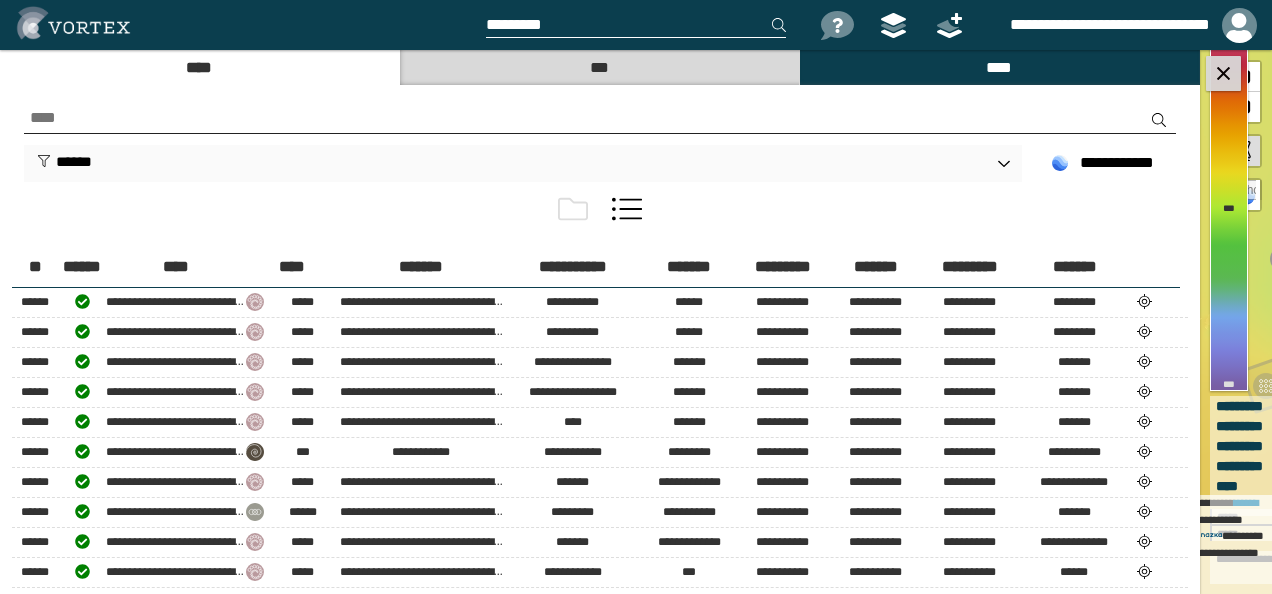 click at bounding box center (1223, 73) 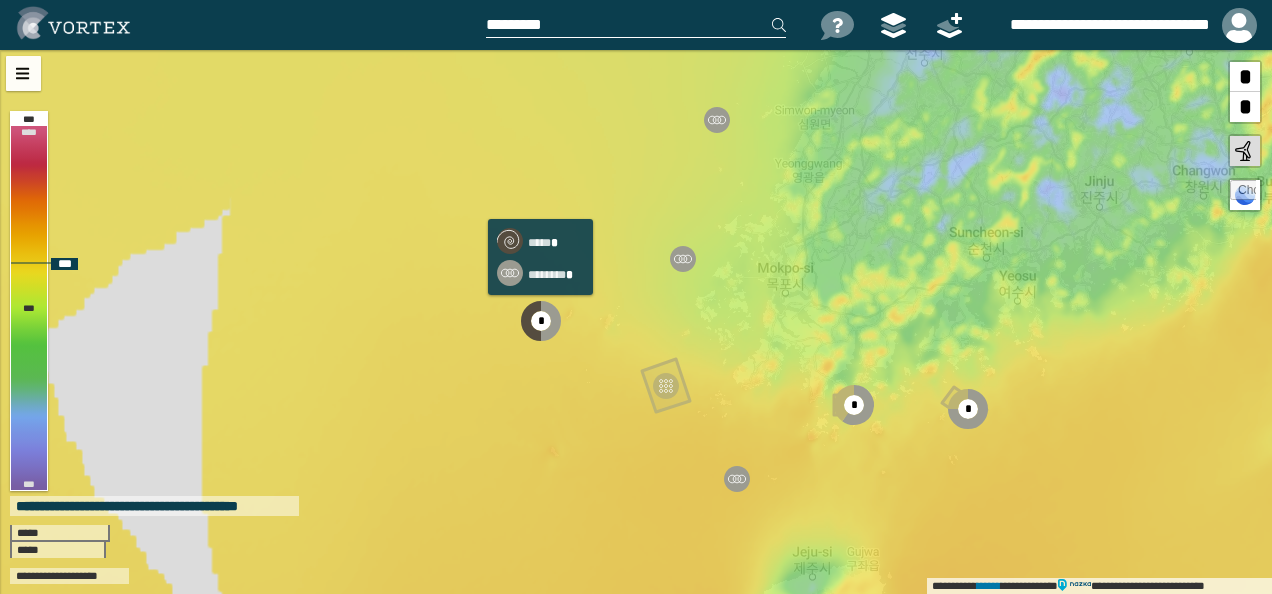 click 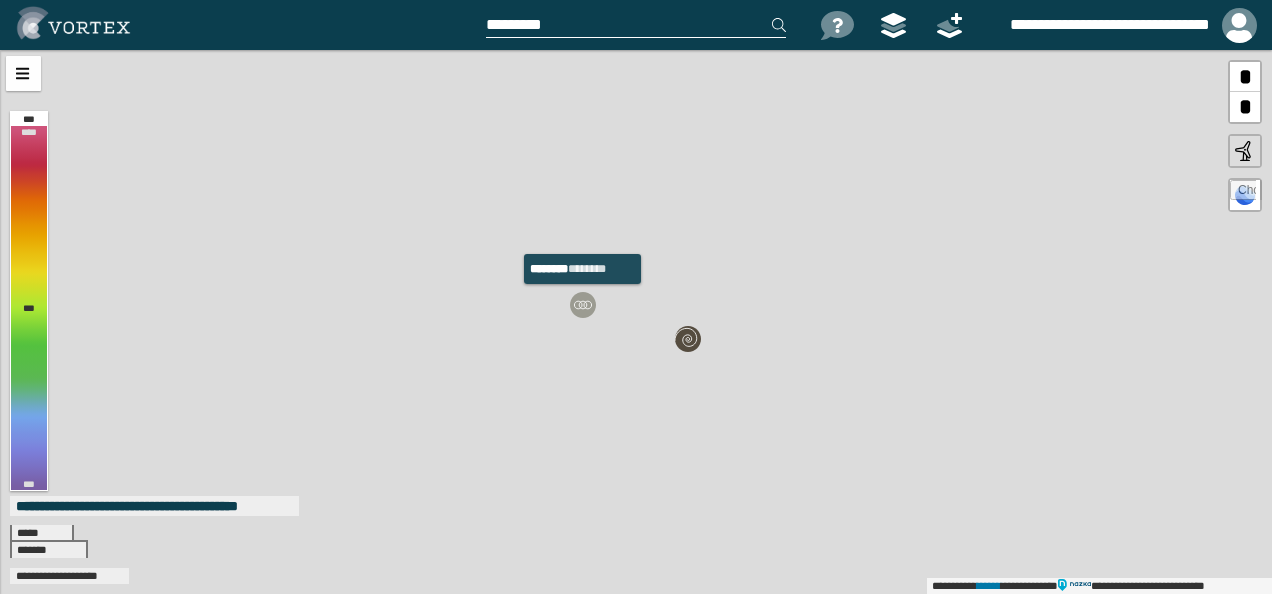 click at bounding box center [583, 305] 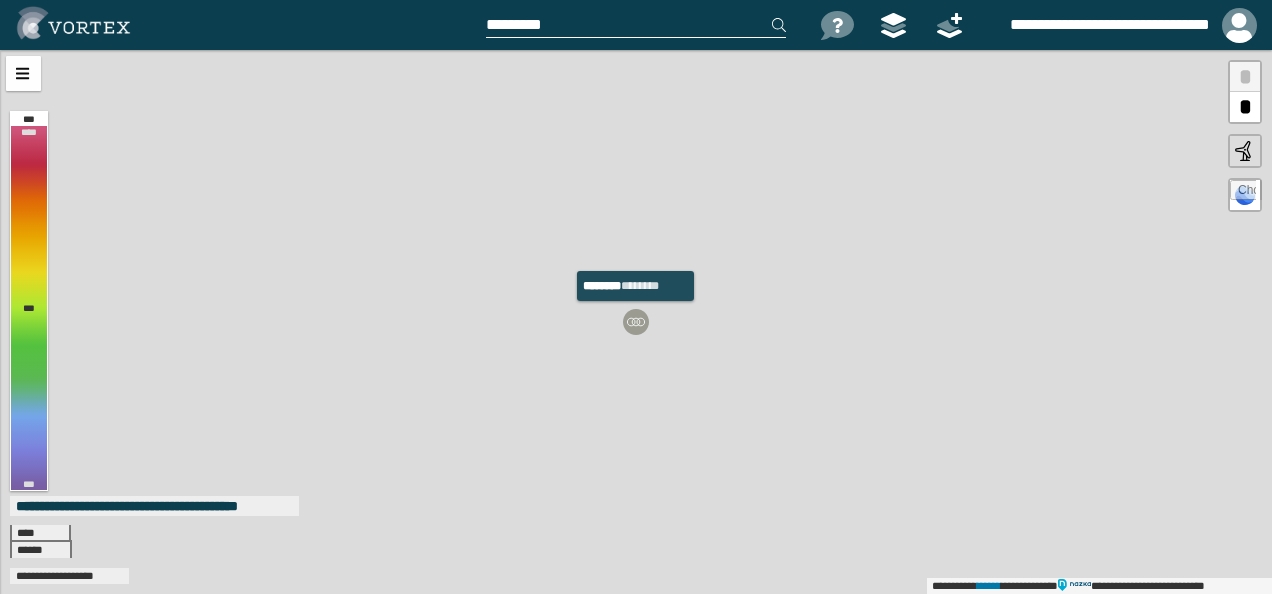 click at bounding box center [636, 322] 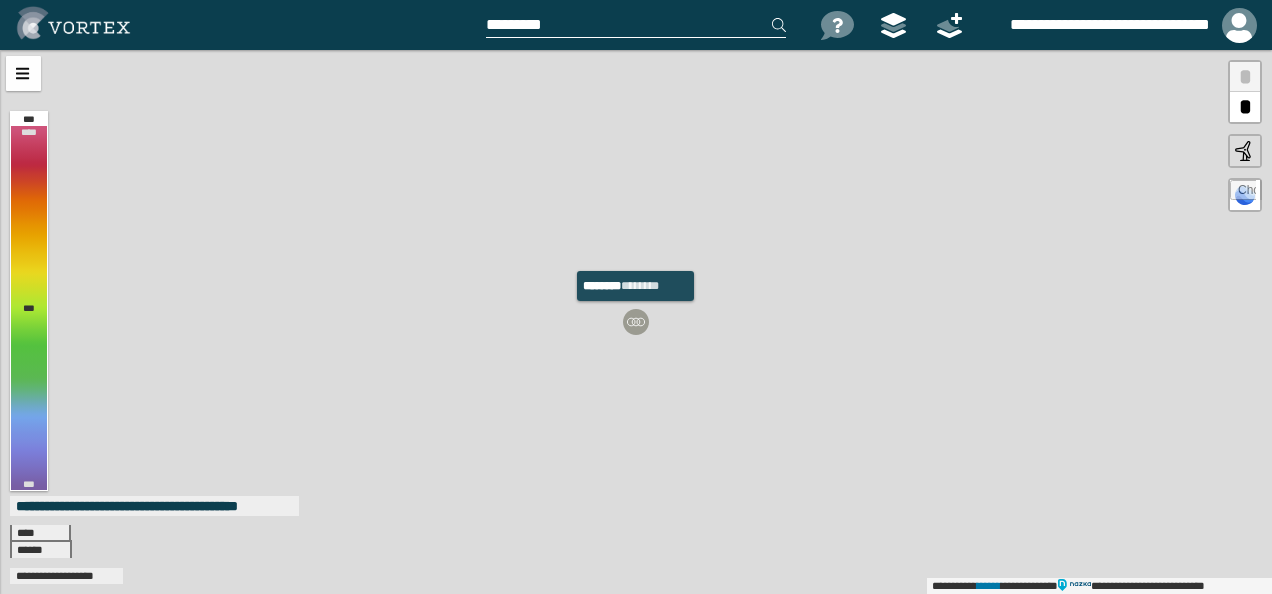 click at bounding box center (636, 322) 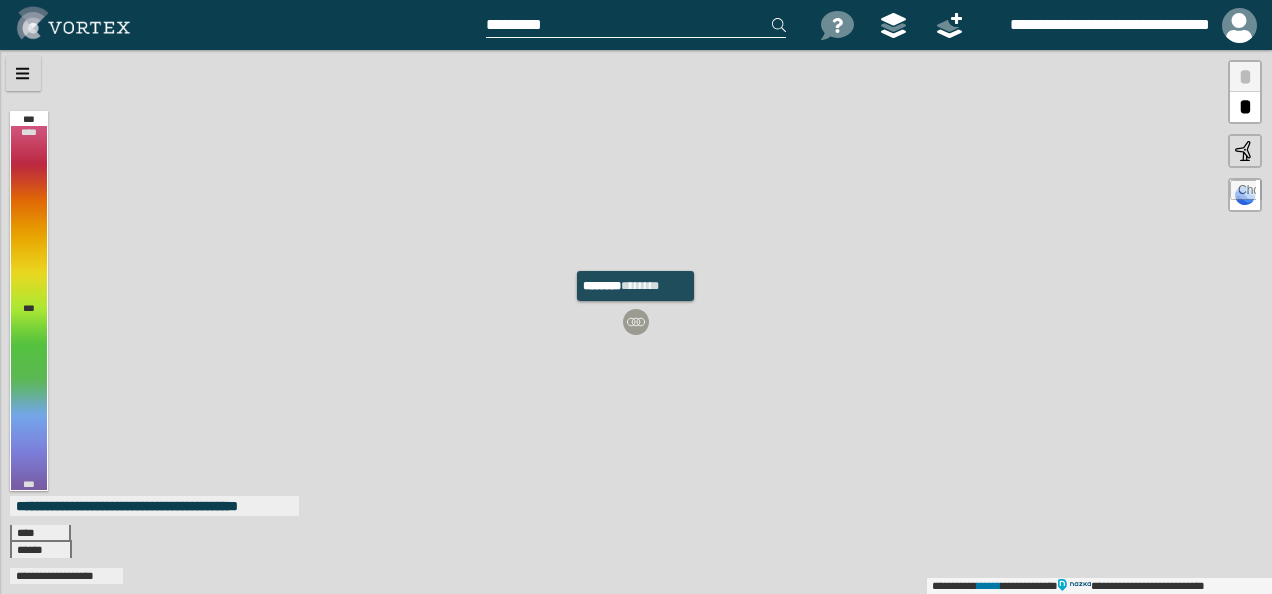 click at bounding box center [23, 73] 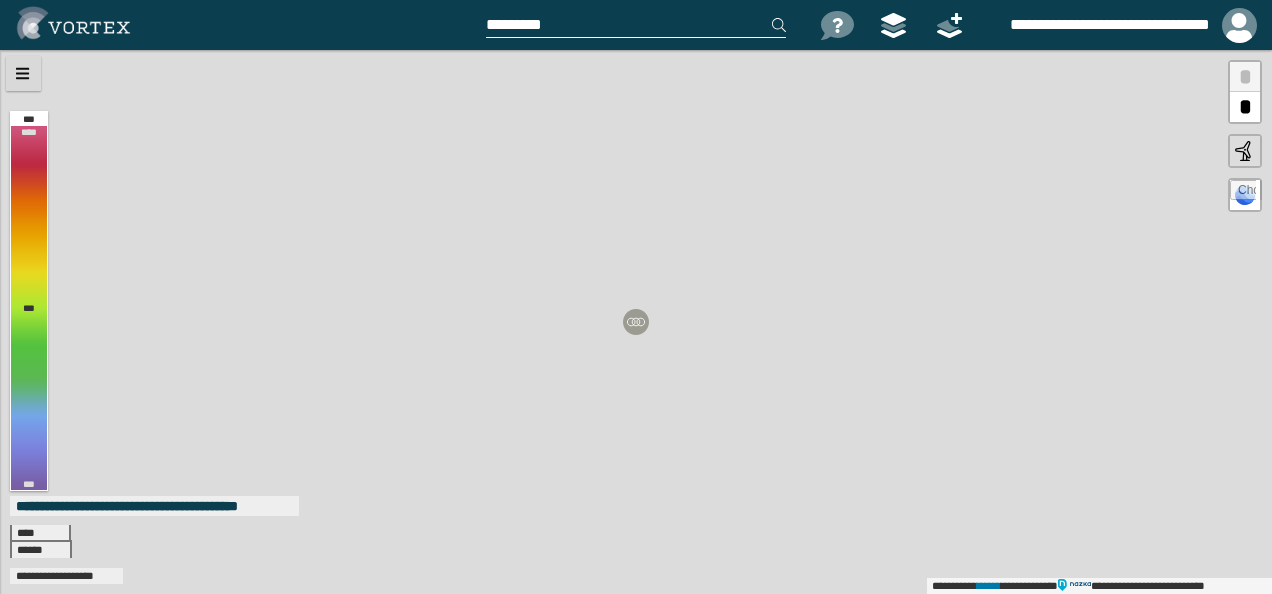 click at bounding box center [23, 73] 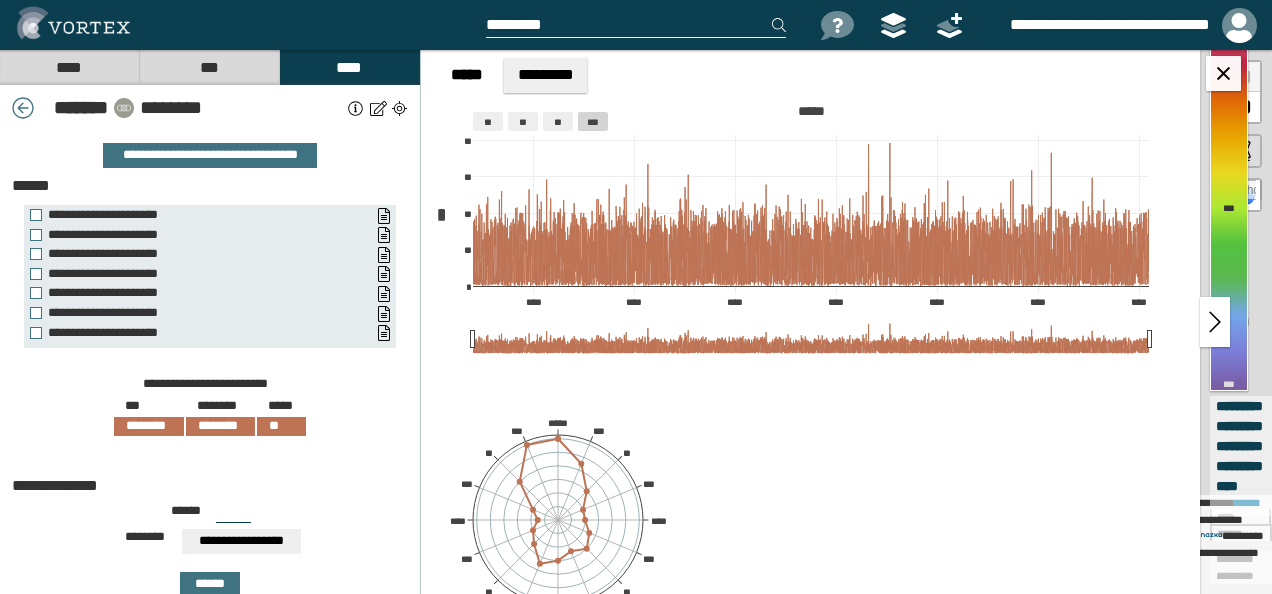 scroll, scrollTop: 0, scrollLeft: 0, axis: both 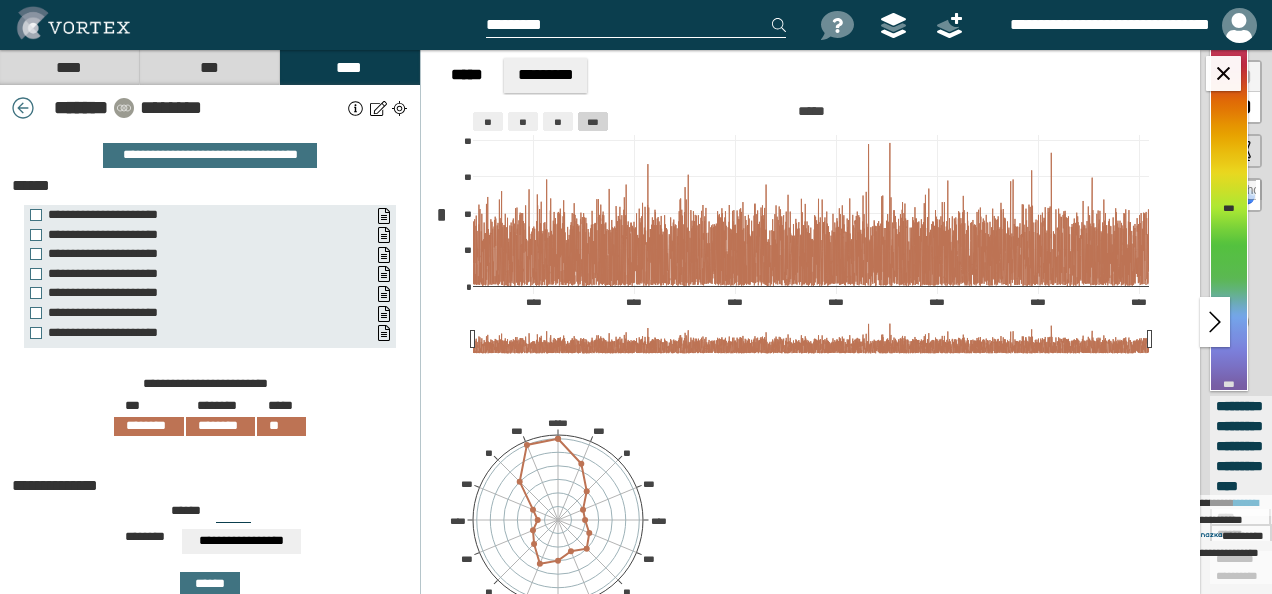 drag, startPoint x: 89, startPoint y: 61, endPoint x: 100, endPoint y: 61, distance: 11 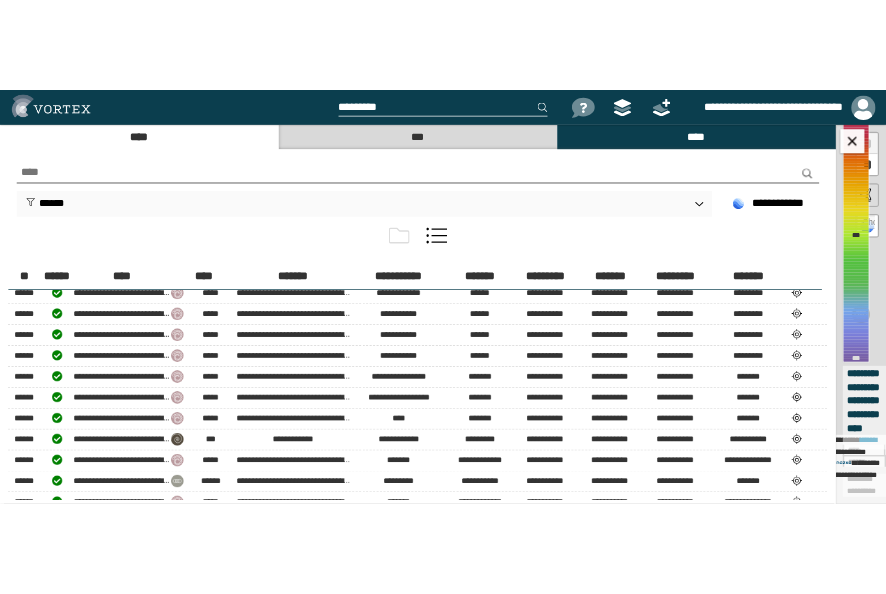 scroll, scrollTop: 300, scrollLeft: 0, axis: vertical 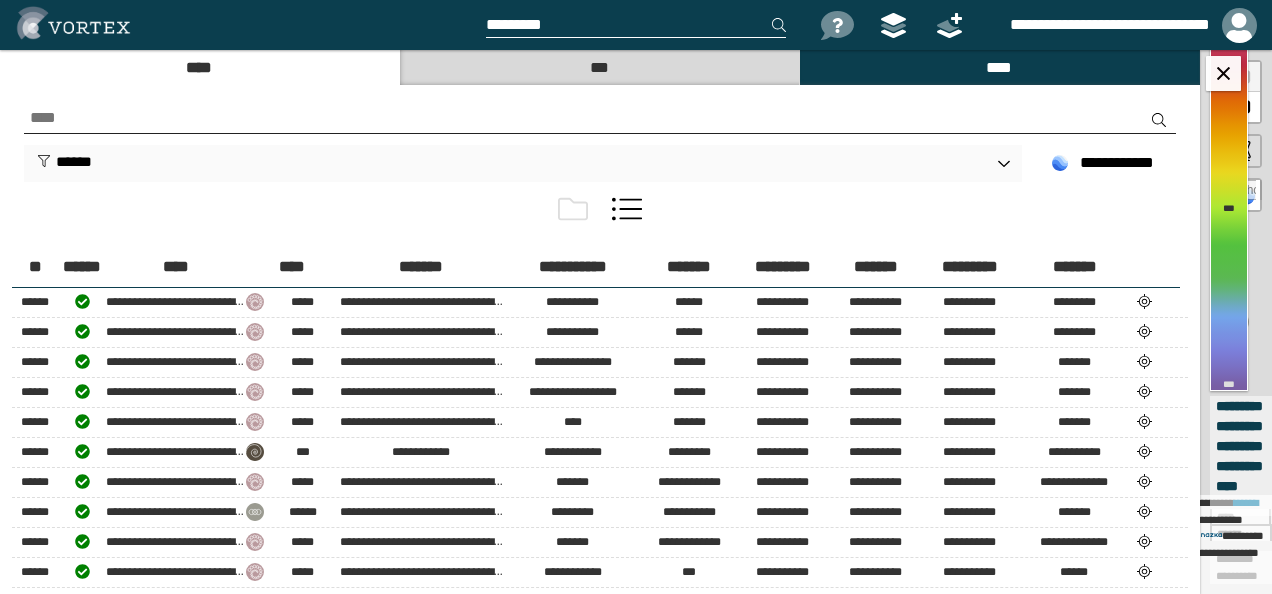 click on "***" at bounding box center (599, 67) 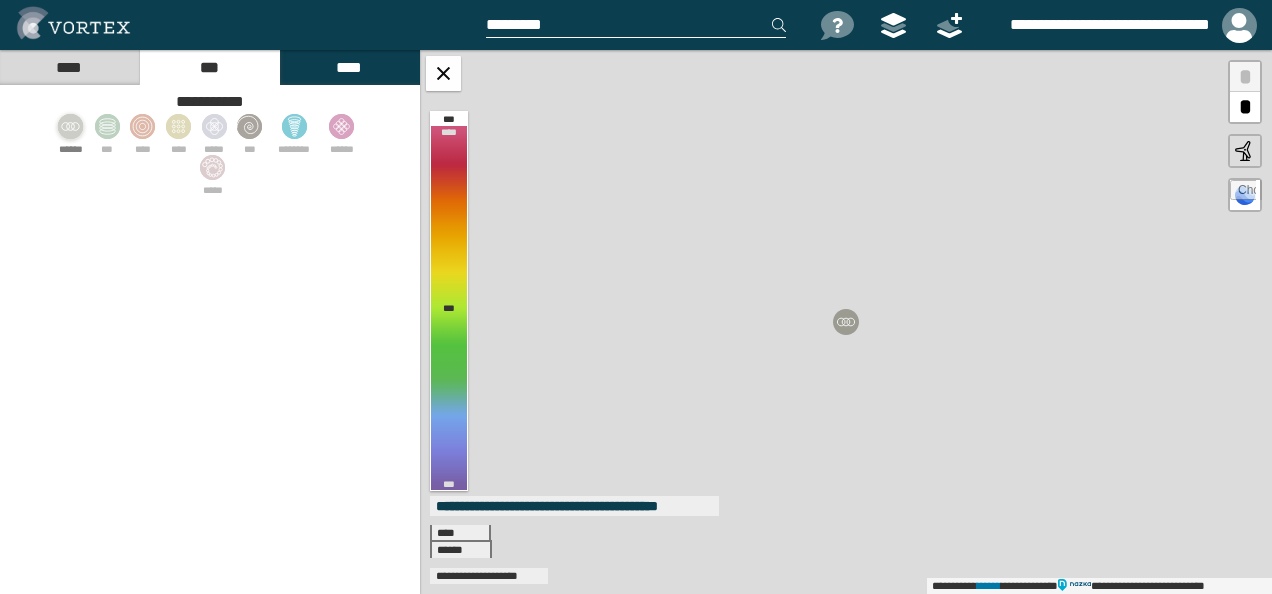 click 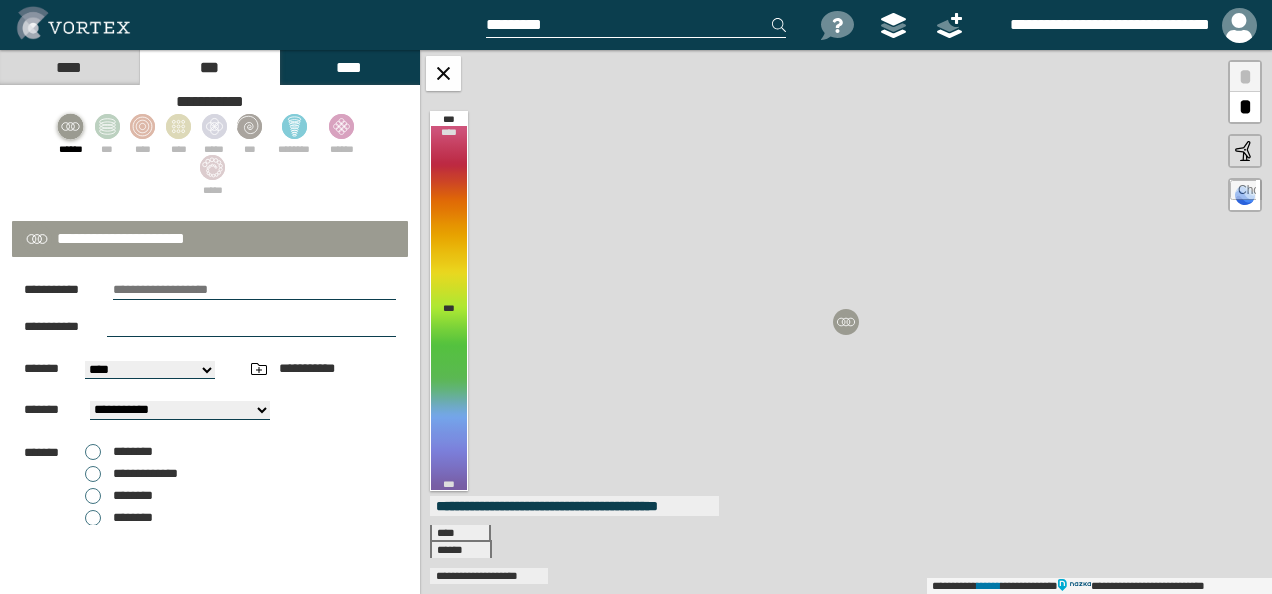 click on "[FIRST] [LAST]" at bounding box center (210, 394) 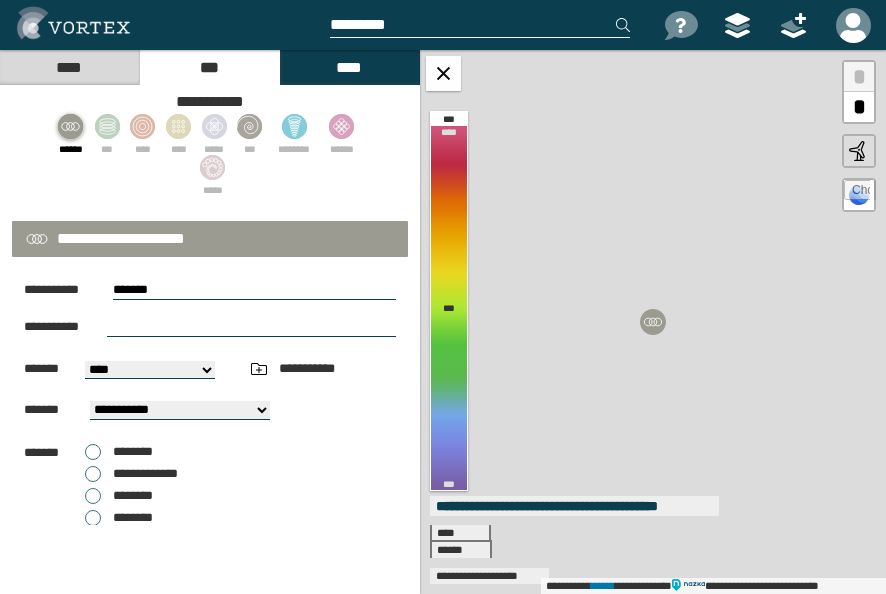 click on "*******" at bounding box center [254, 290] 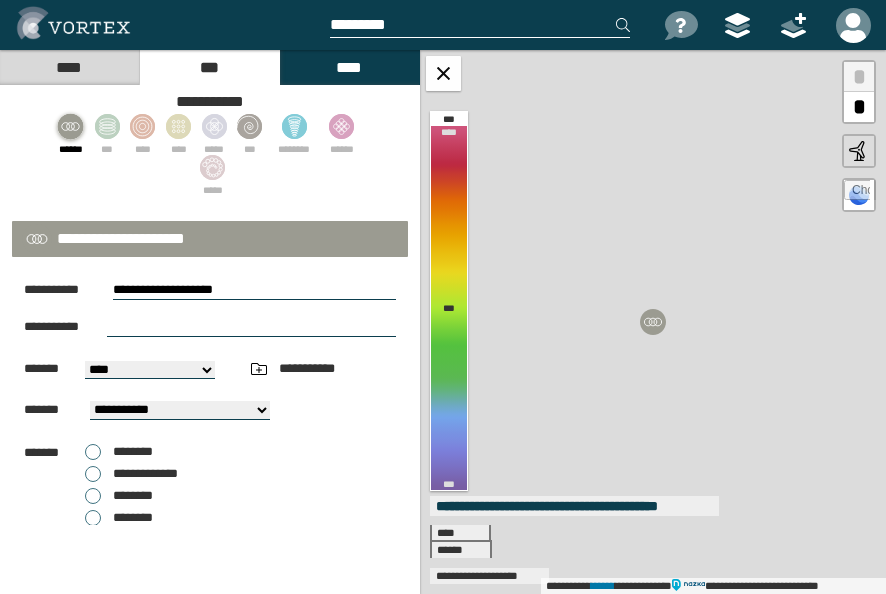 type on "**********" 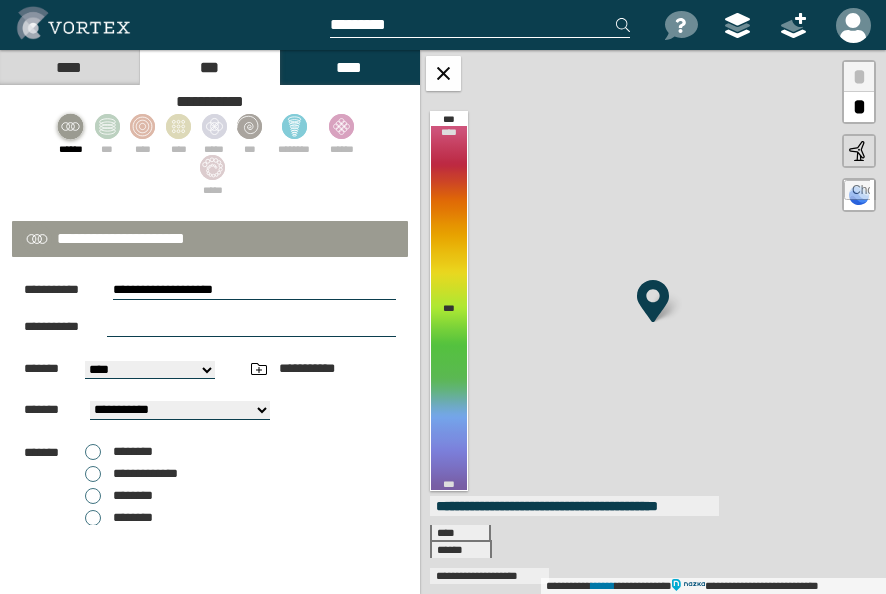 click at bounding box center (251, 327) 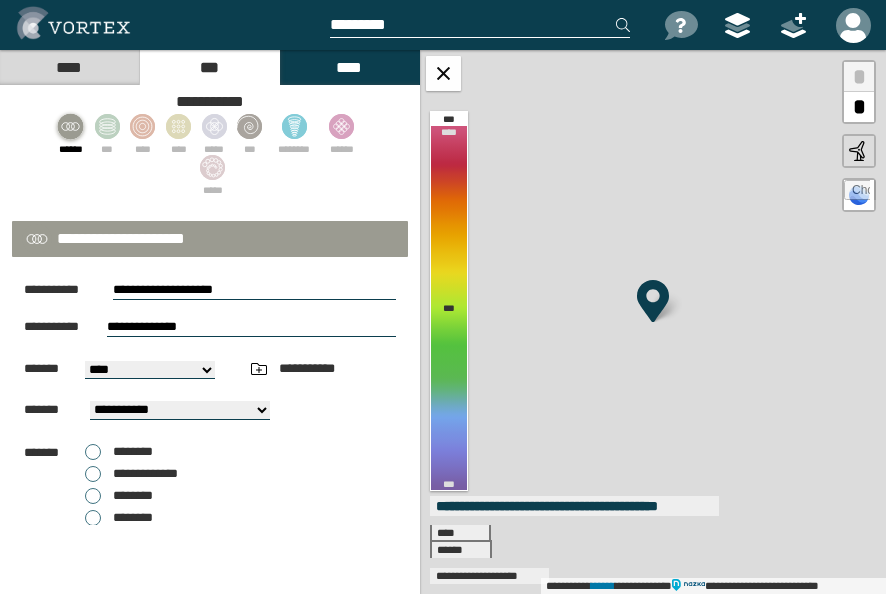 type on "**********" 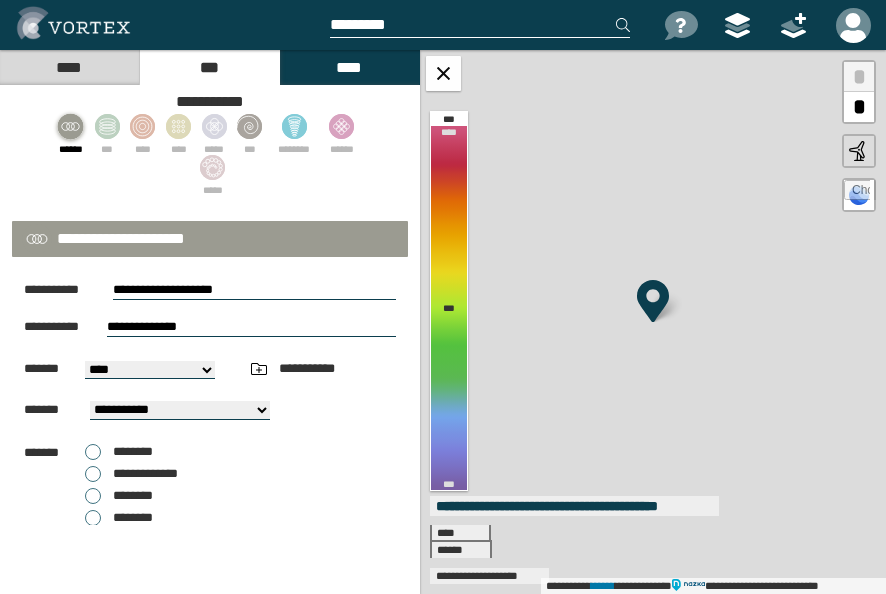 select on "*****" 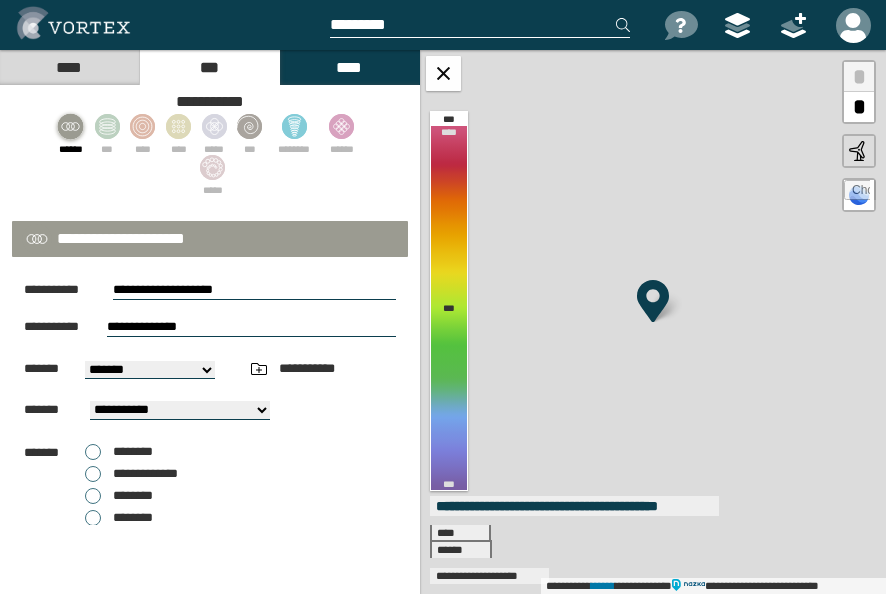 click on "[FIRST] [LAST]" at bounding box center (150, 370) 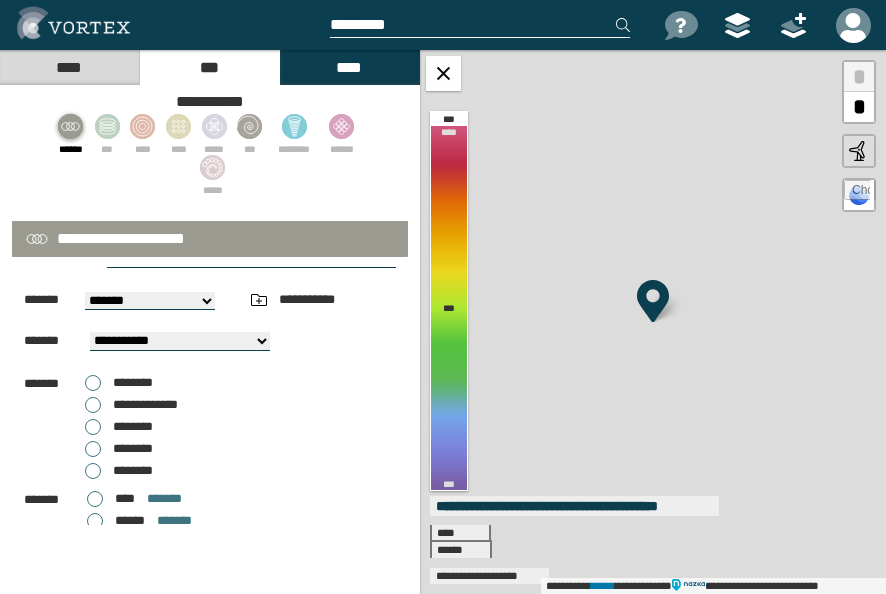 scroll, scrollTop: 100, scrollLeft: 0, axis: vertical 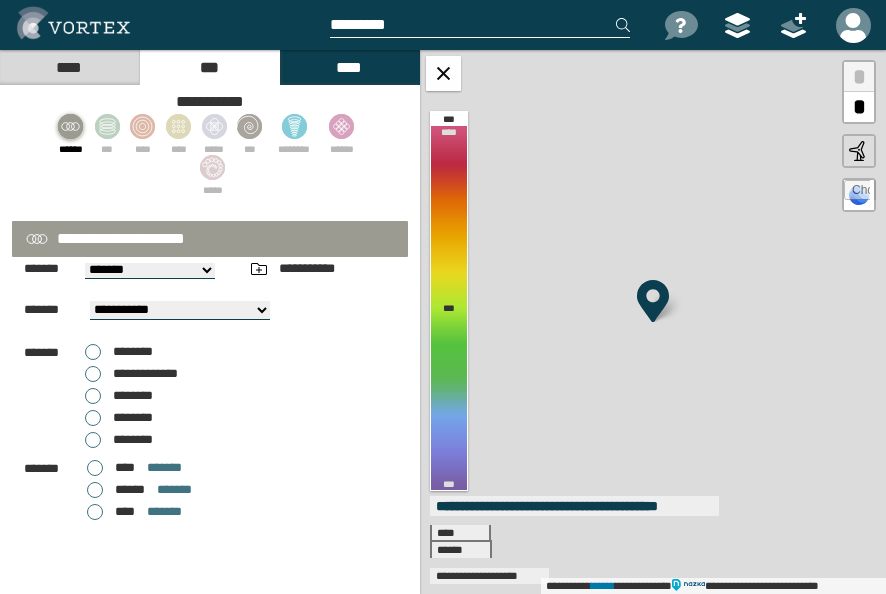 click on "********" at bounding box center [119, 440] 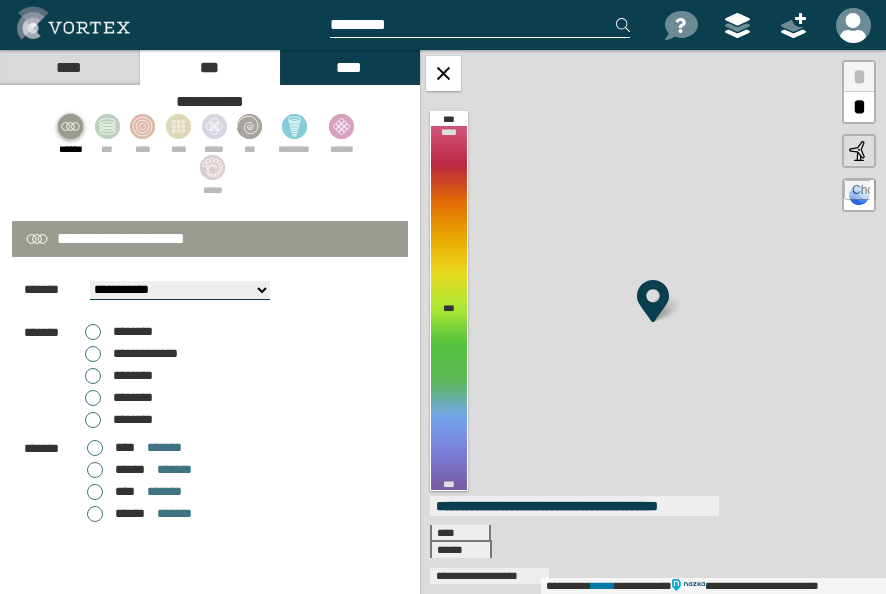 scroll, scrollTop: 187, scrollLeft: 0, axis: vertical 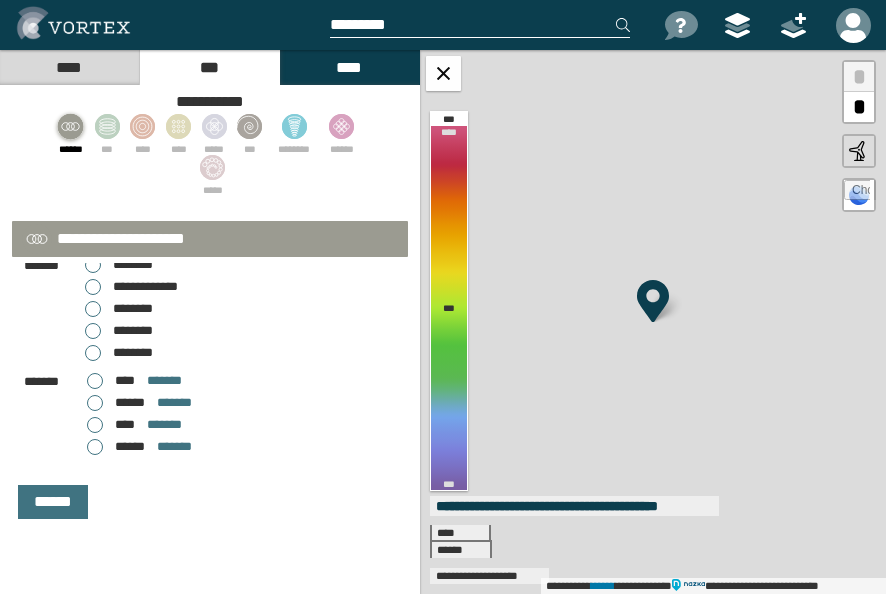 click on "**** *******" at bounding box center (134, 425) 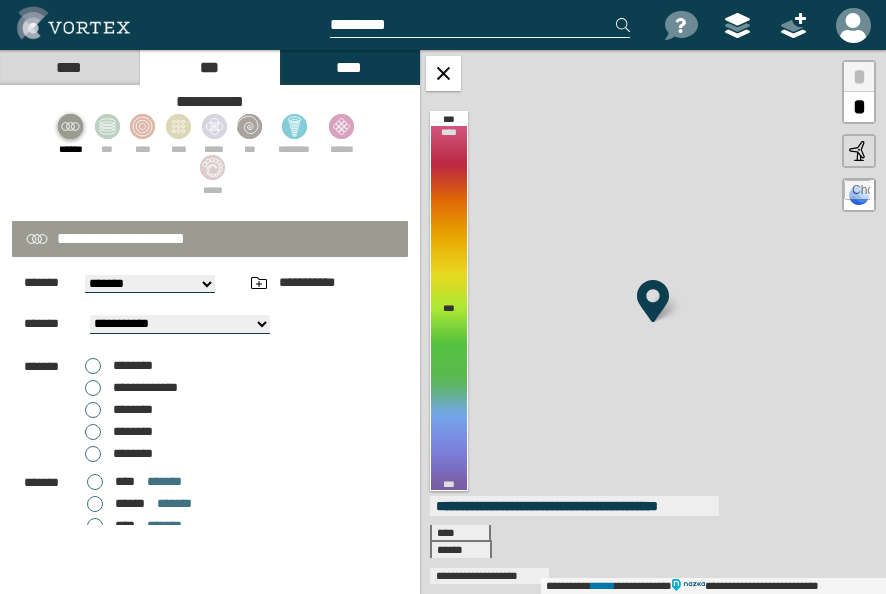 scroll, scrollTop: 187, scrollLeft: 0, axis: vertical 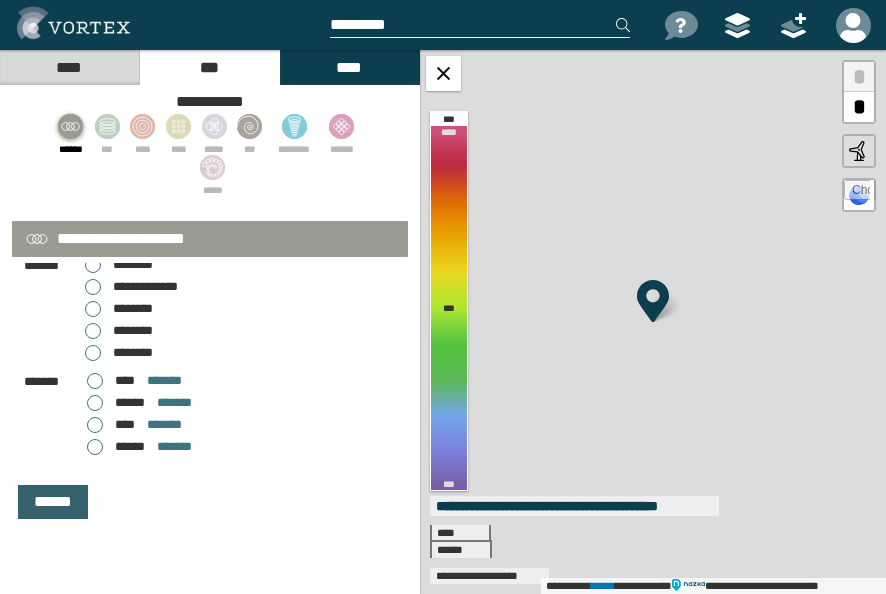 click on "******" at bounding box center [53, 502] 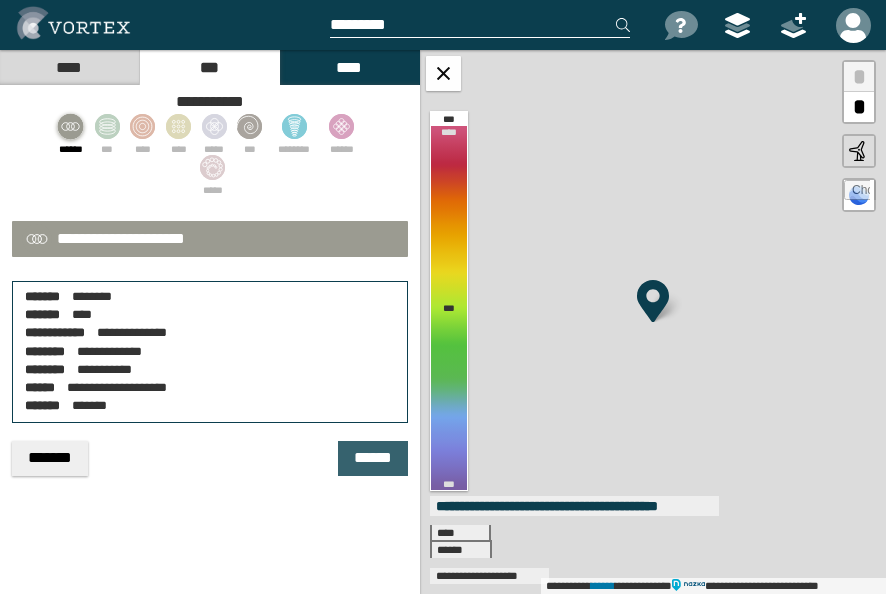 click on "******" at bounding box center [373, 458] 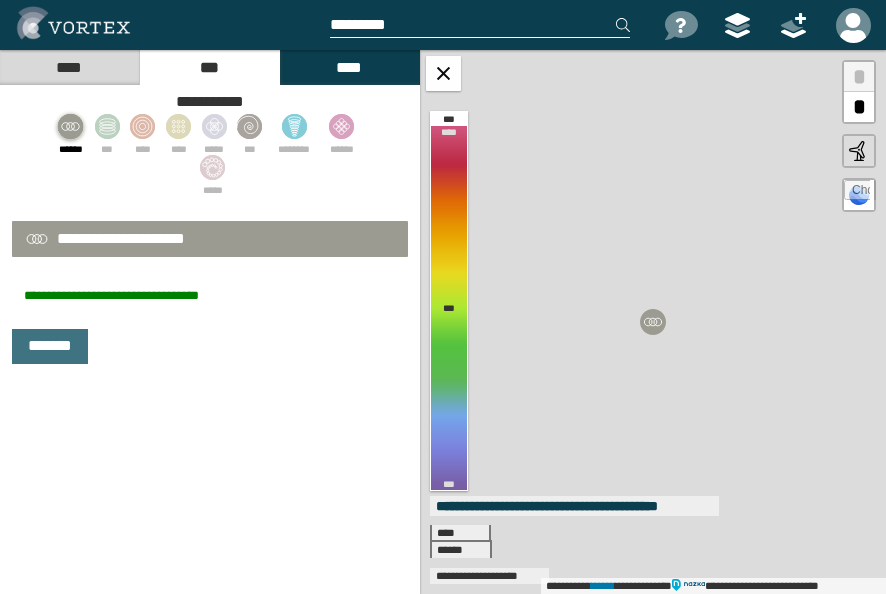 click on "***" at bounding box center (209, 67) 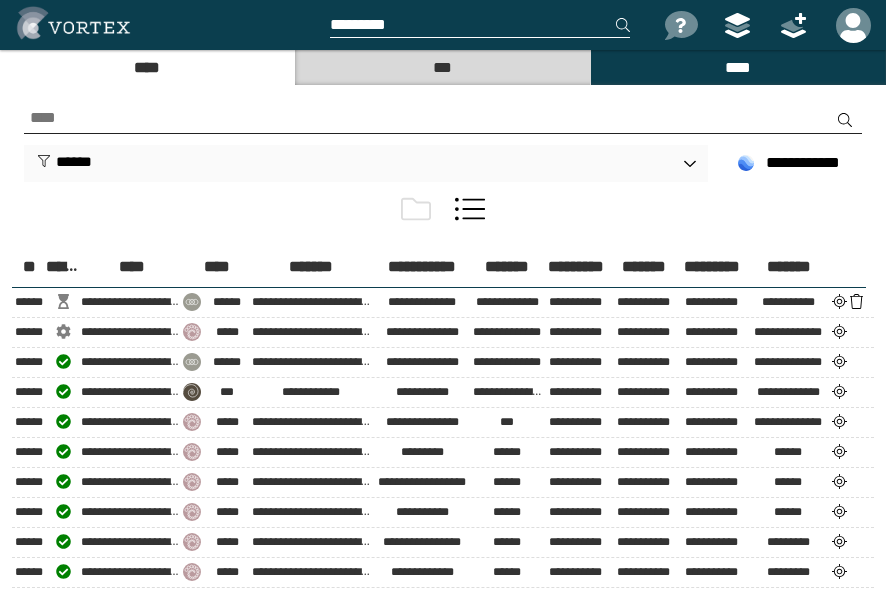 click on "***" at bounding box center [442, 67] 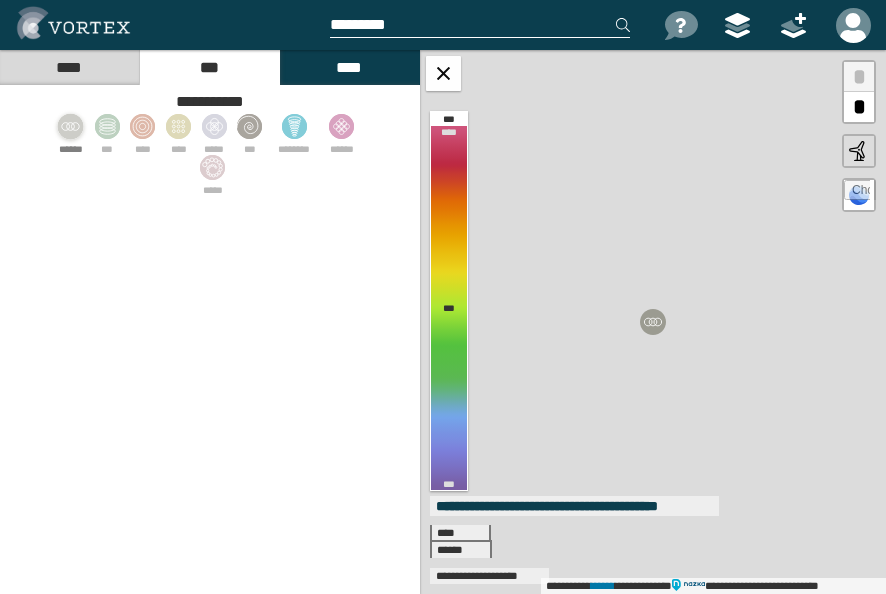 click 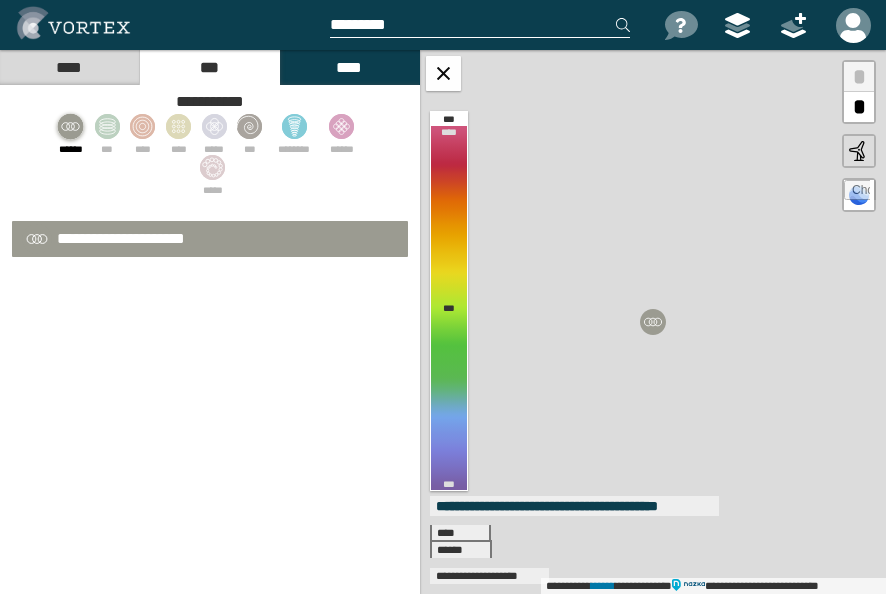 select on "*" 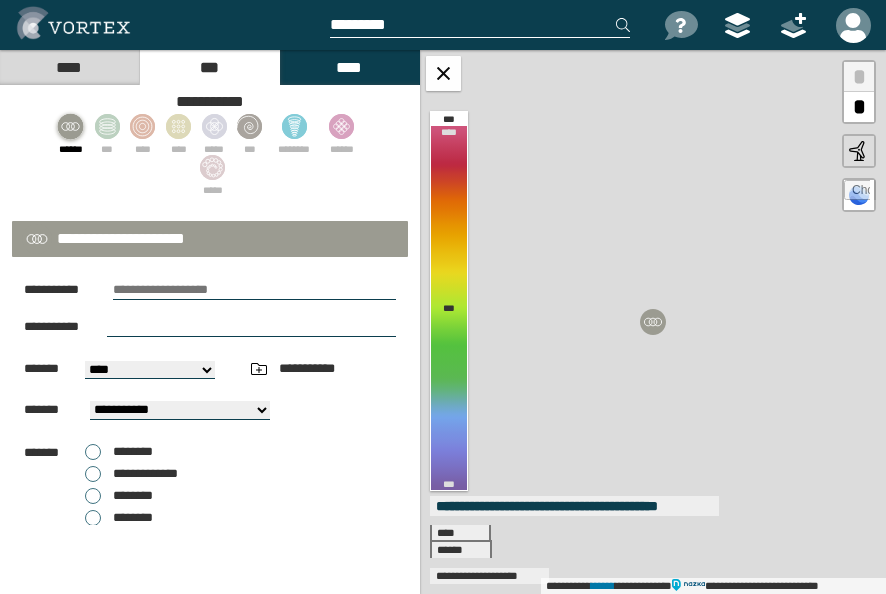 click at bounding box center (254, 290) 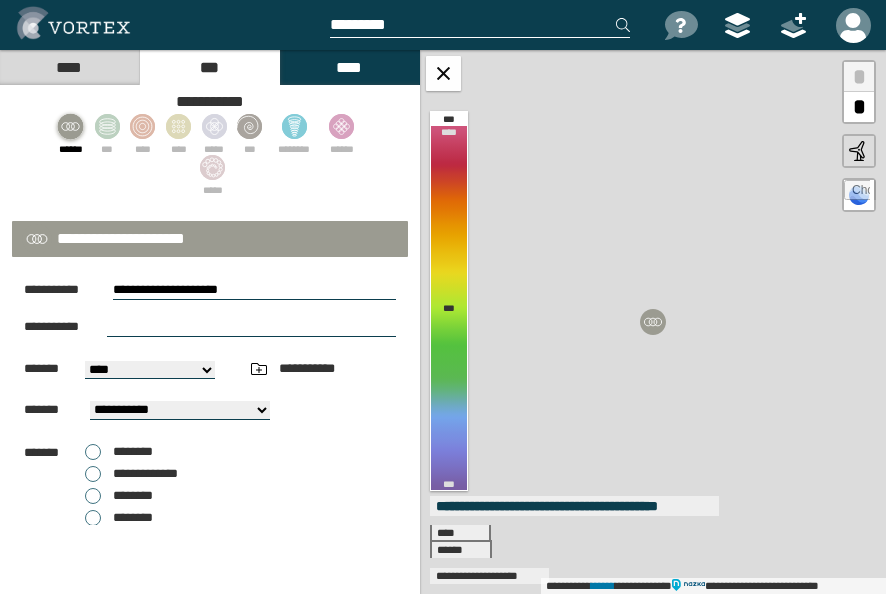 type on "**********" 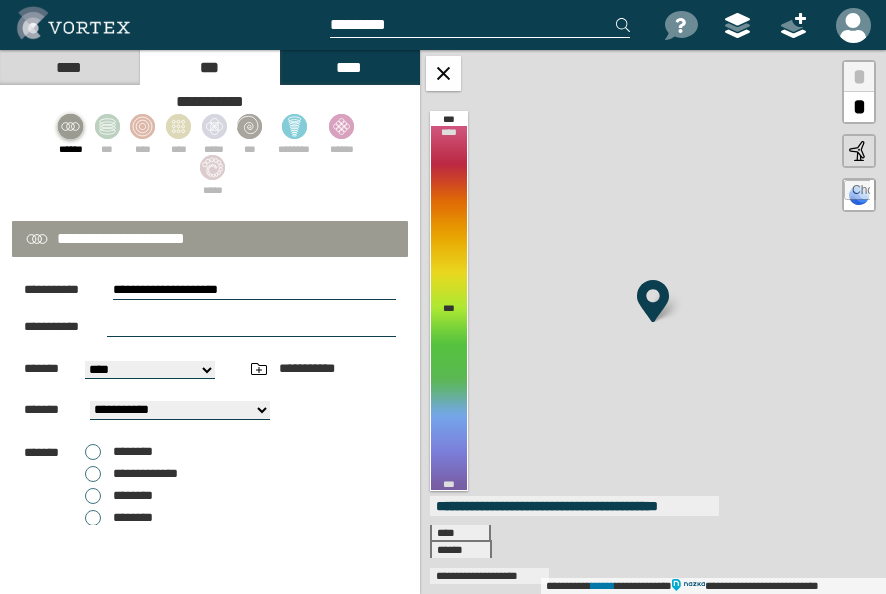 click at bounding box center [251, 327] 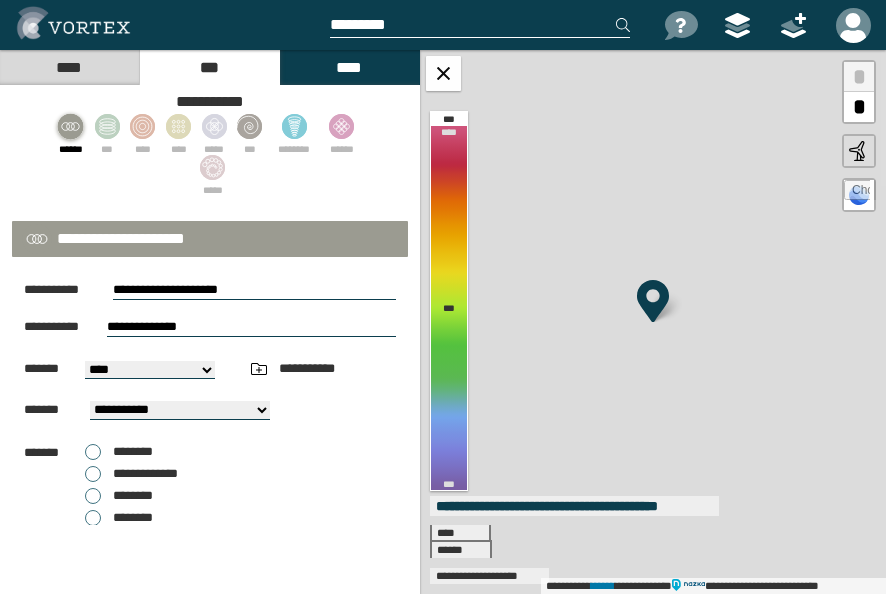 type on "**********" 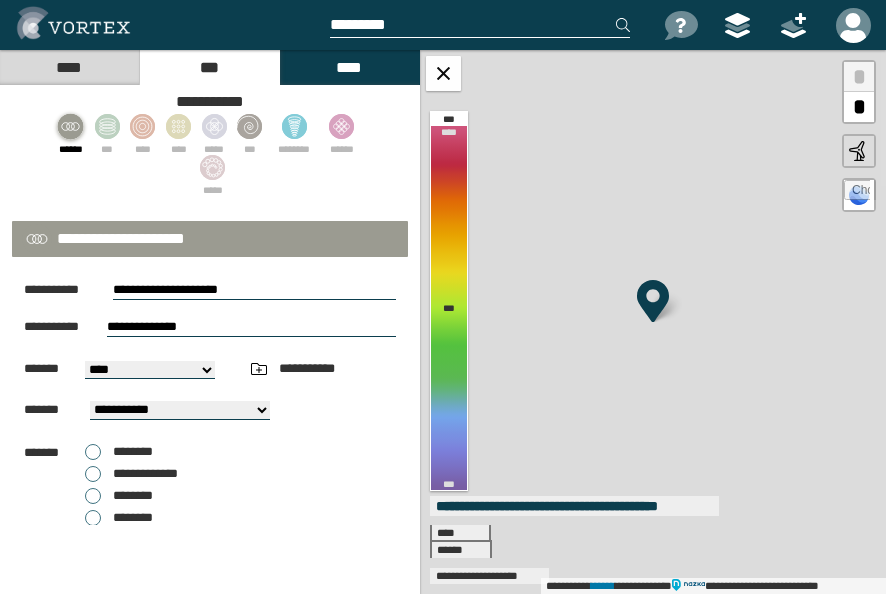 select on "*****" 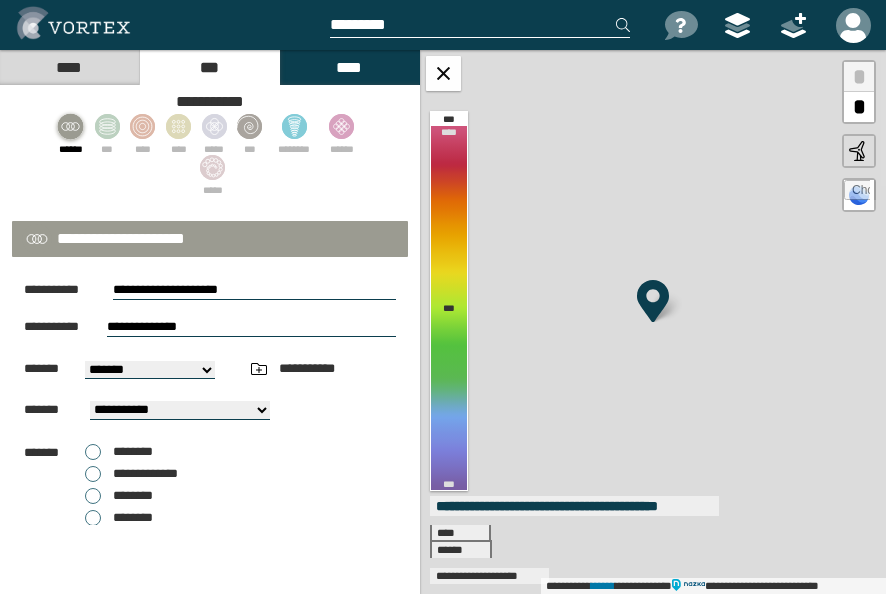 click on "[FIRST] [LAST]" at bounding box center (150, 370) 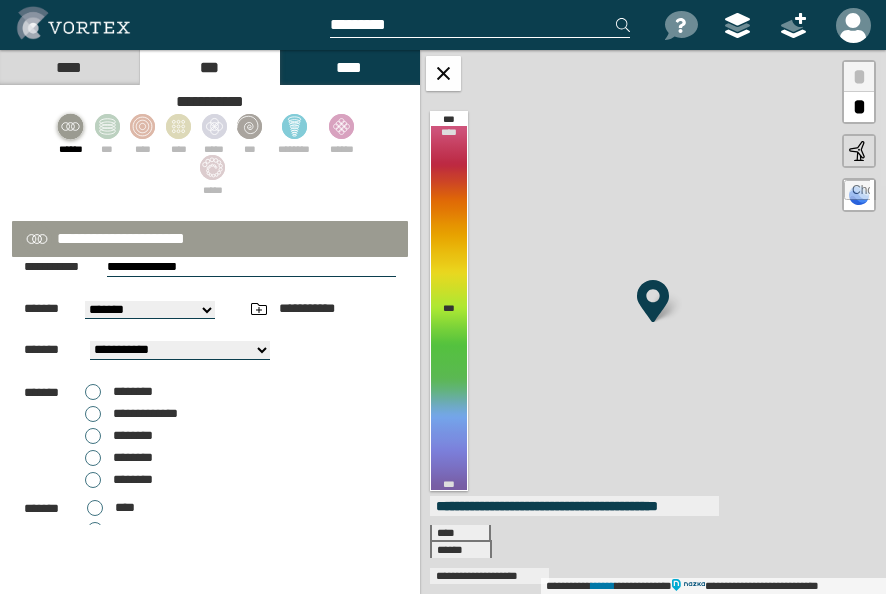 scroll, scrollTop: 218, scrollLeft: 0, axis: vertical 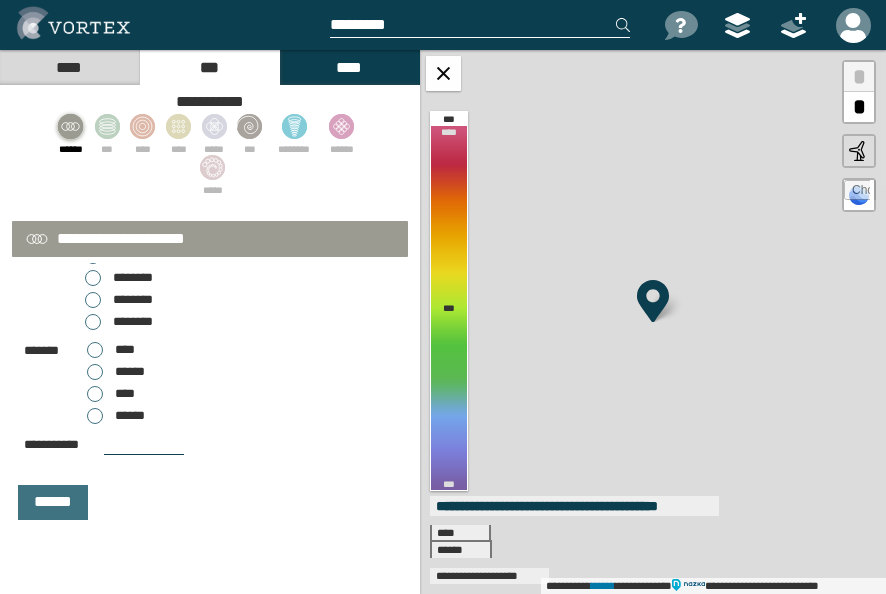 click on "********" at bounding box center (119, 322) 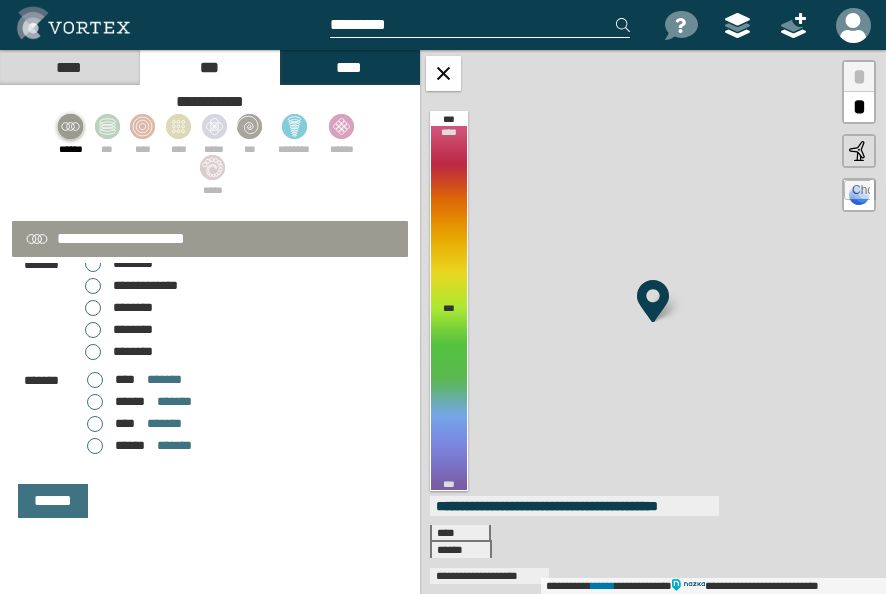 scroll, scrollTop: 187, scrollLeft: 0, axis: vertical 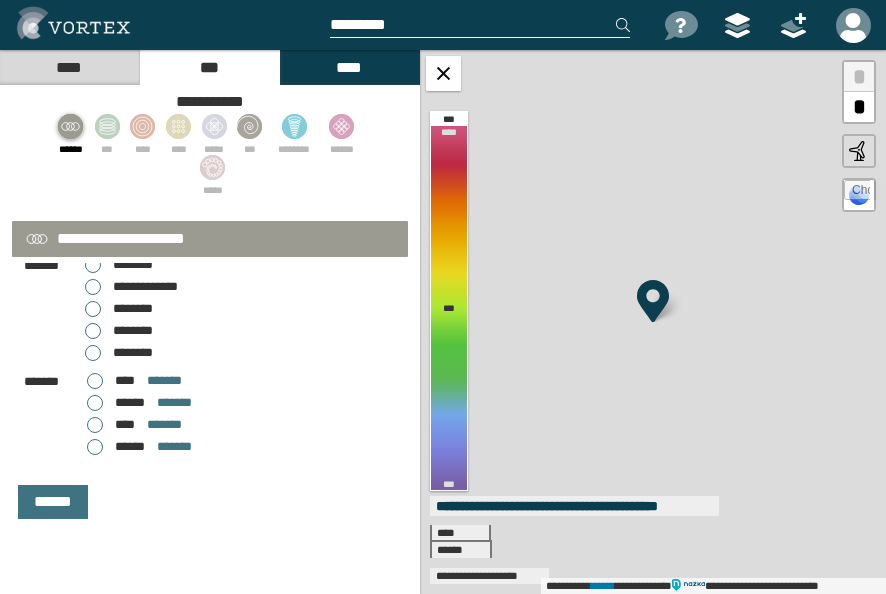 click on "**** *******" at bounding box center (134, 425) 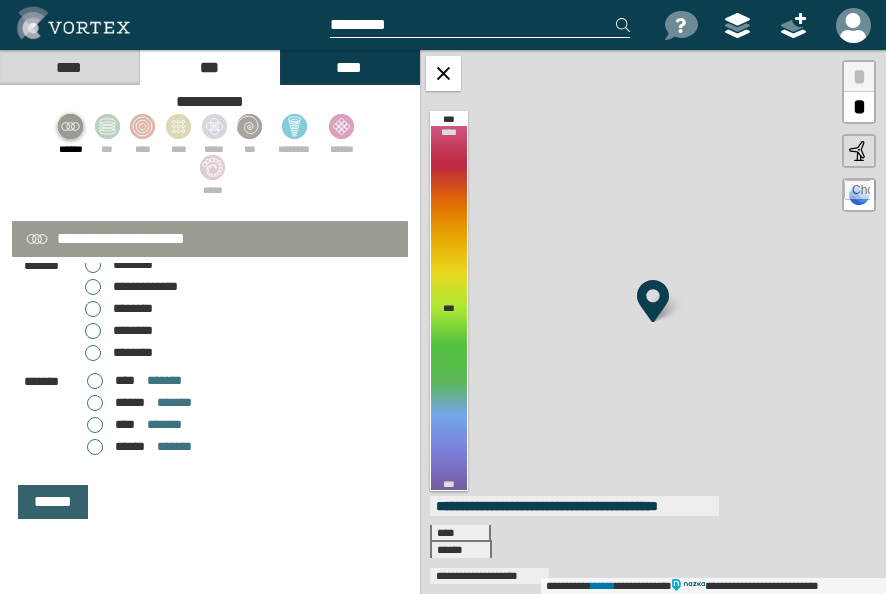 click on "******" at bounding box center [53, 502] 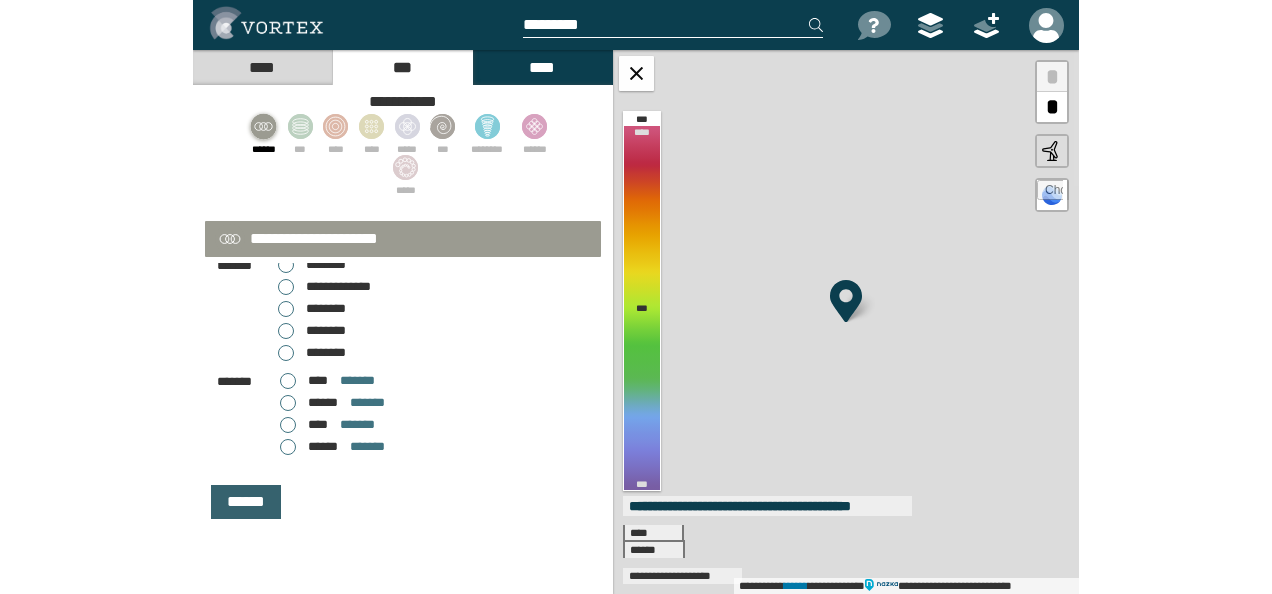 scroll, scrollTop: 0, scrollLeft: 0, axis: both 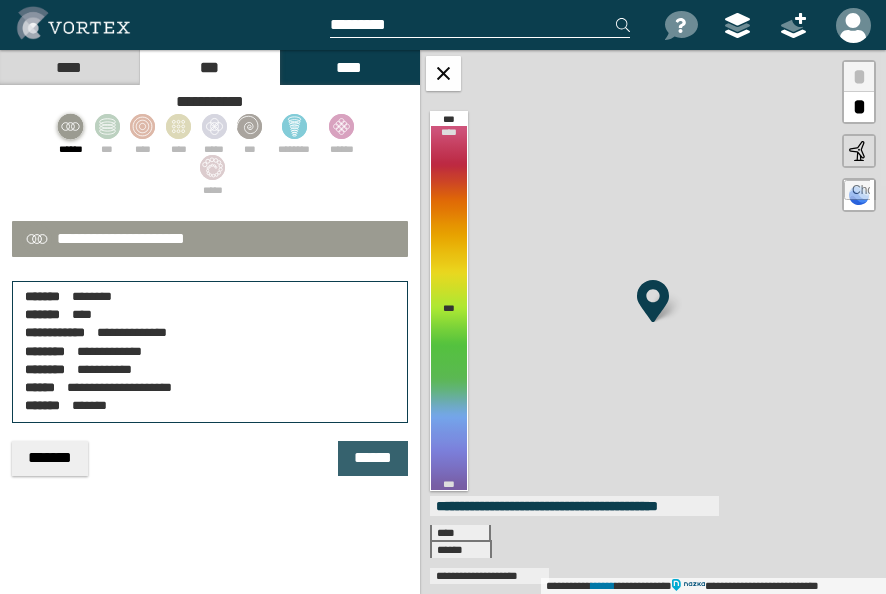 click on "******" at bounding box center (373, 458) 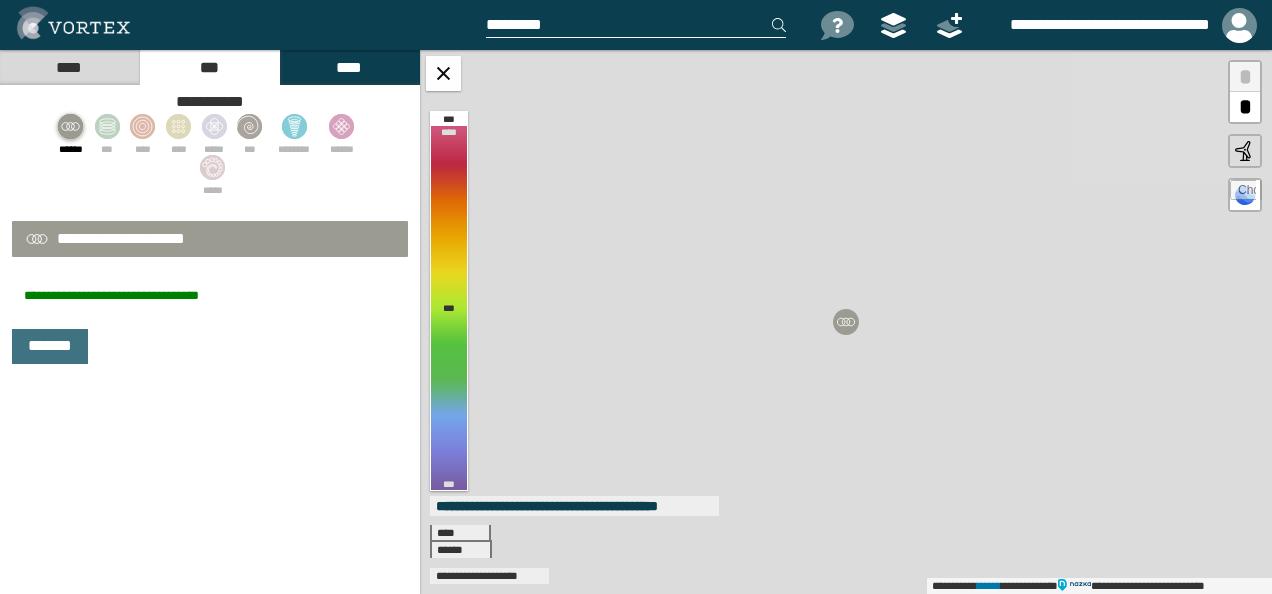 click on "****" at bounding box center [69, 67] 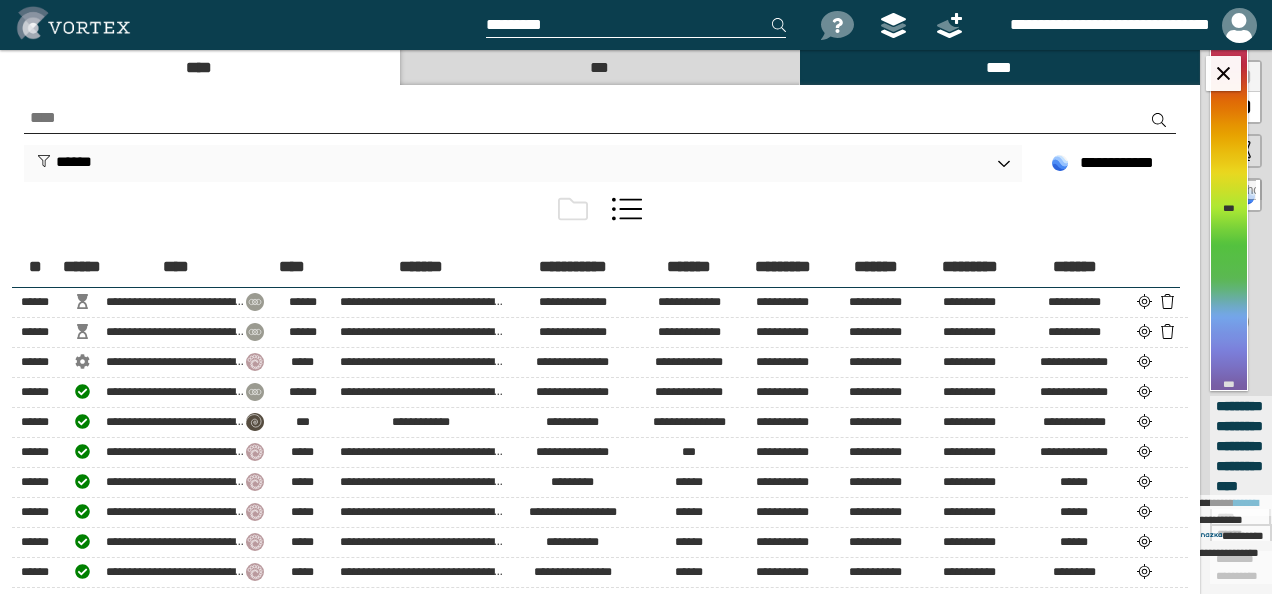 click on "***" at bounding box center [599, 67] 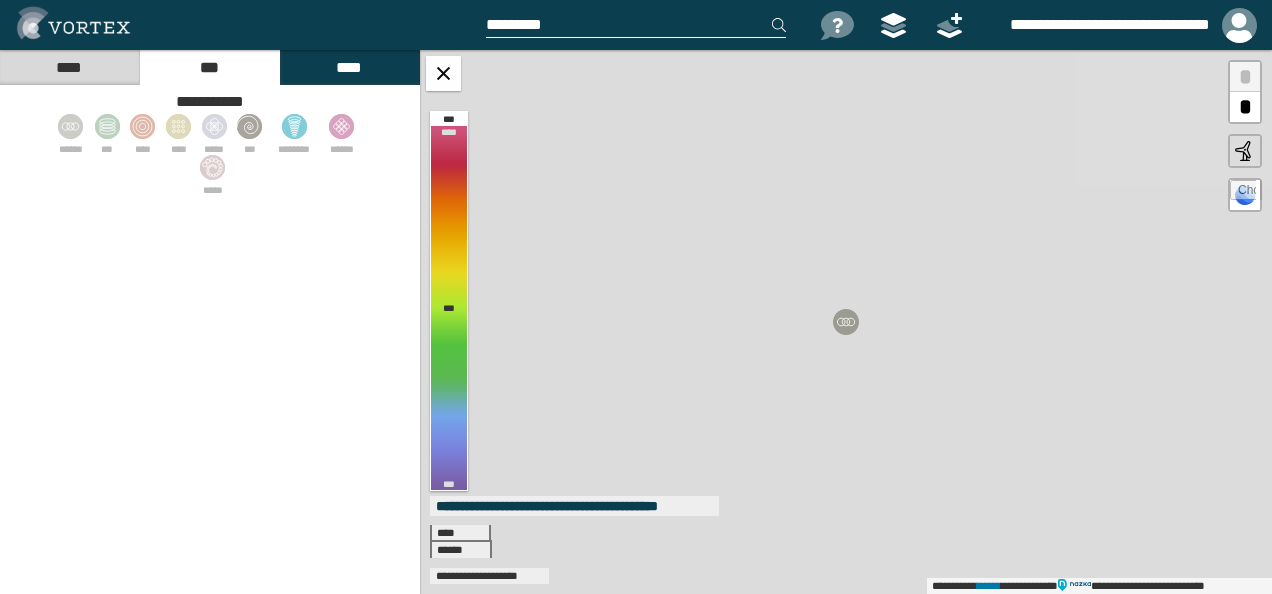 click on "****" at bounding box center [69, 67] 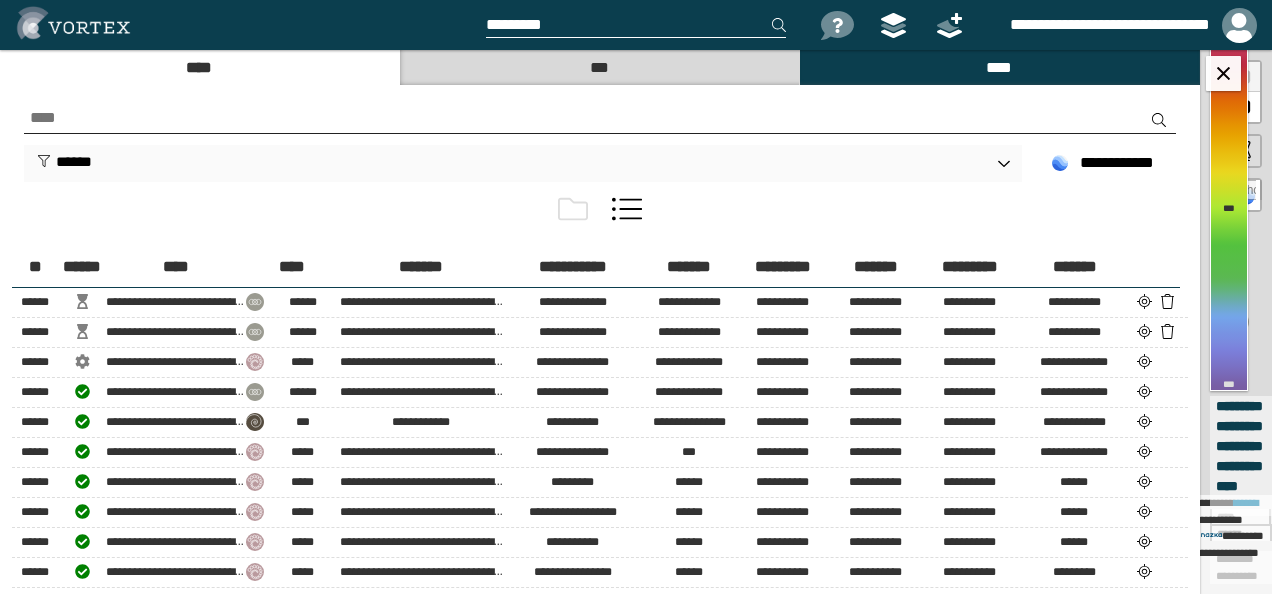 click on "***" at bounding box center (599, 67) 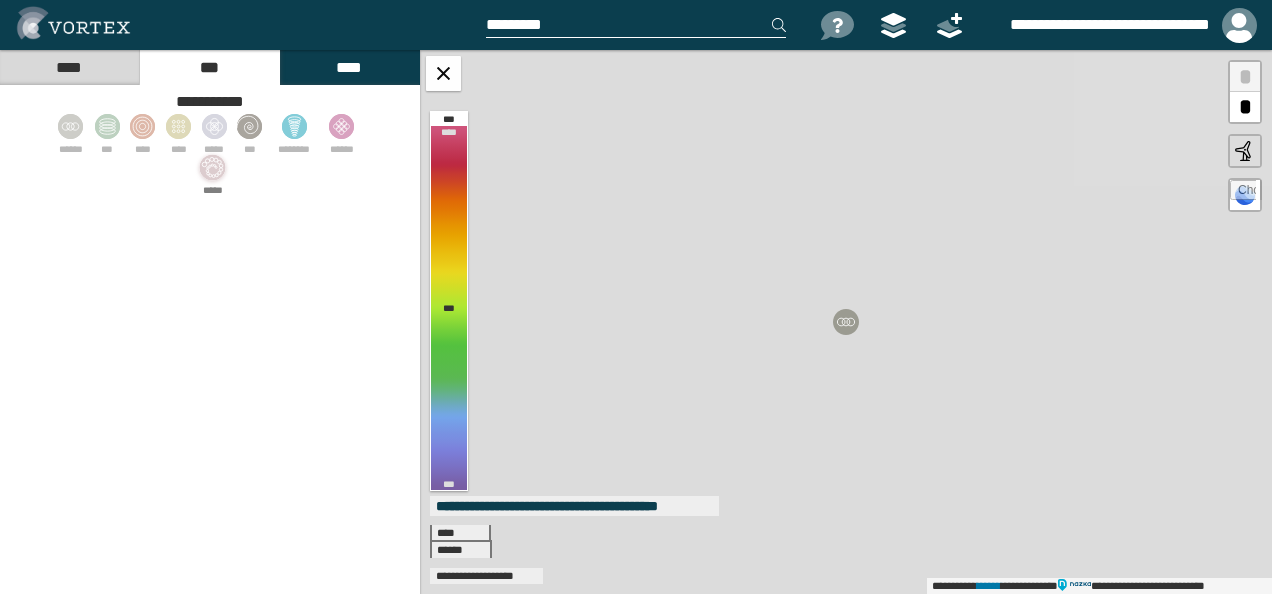 click 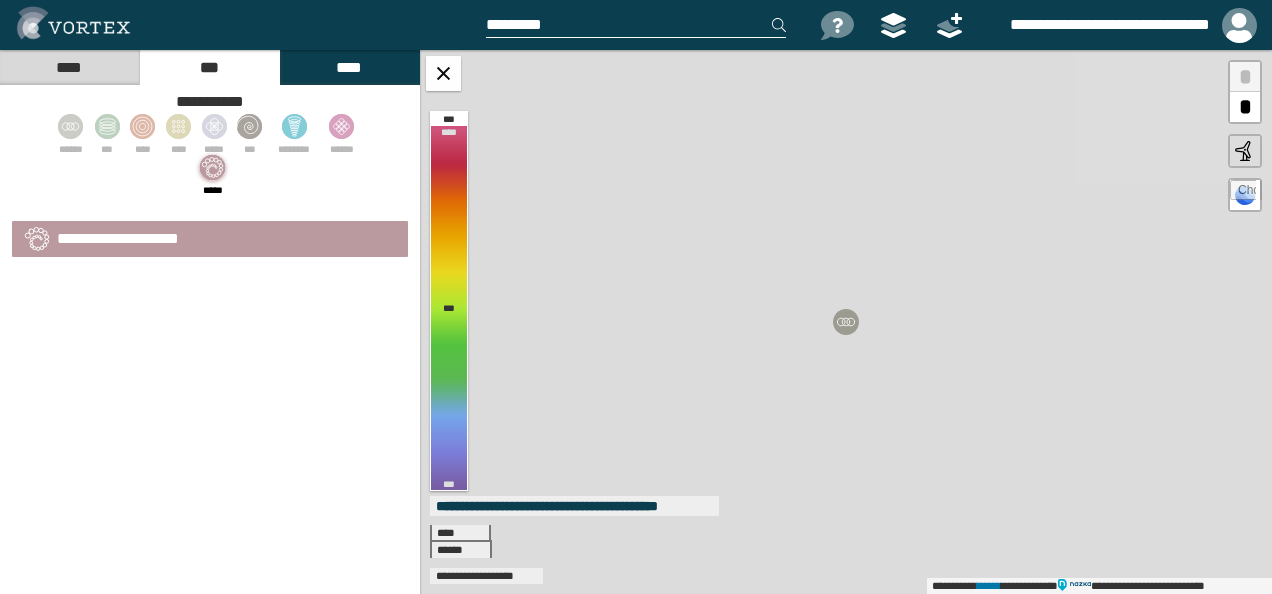 select on "*" 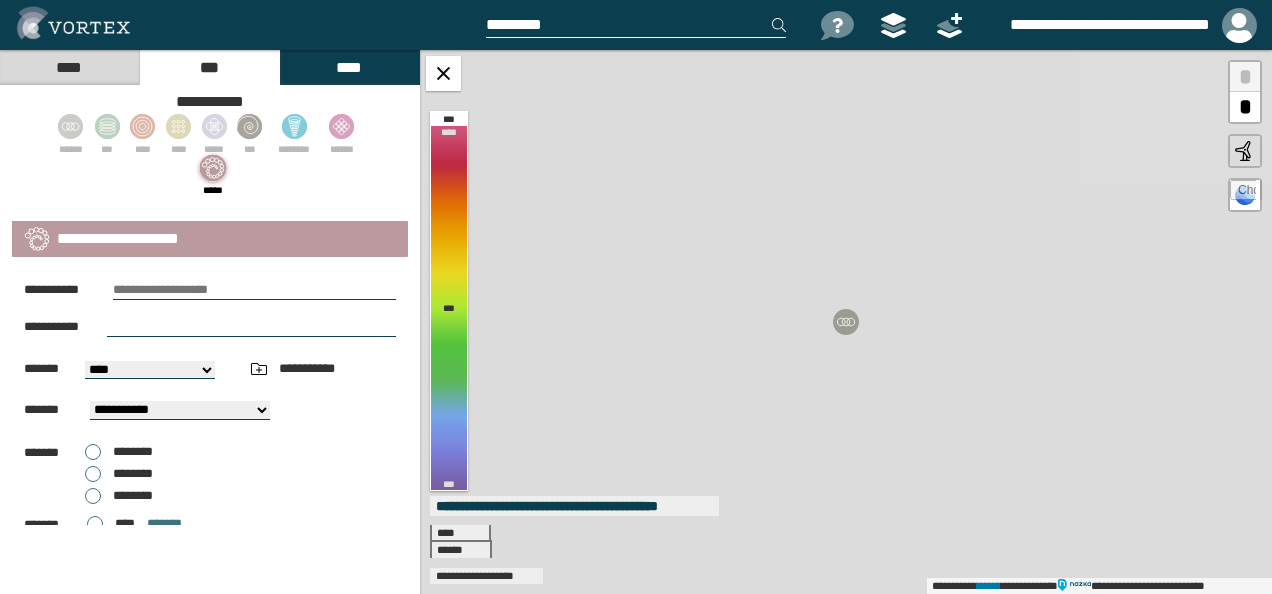 click at bounding box center [254, 290] 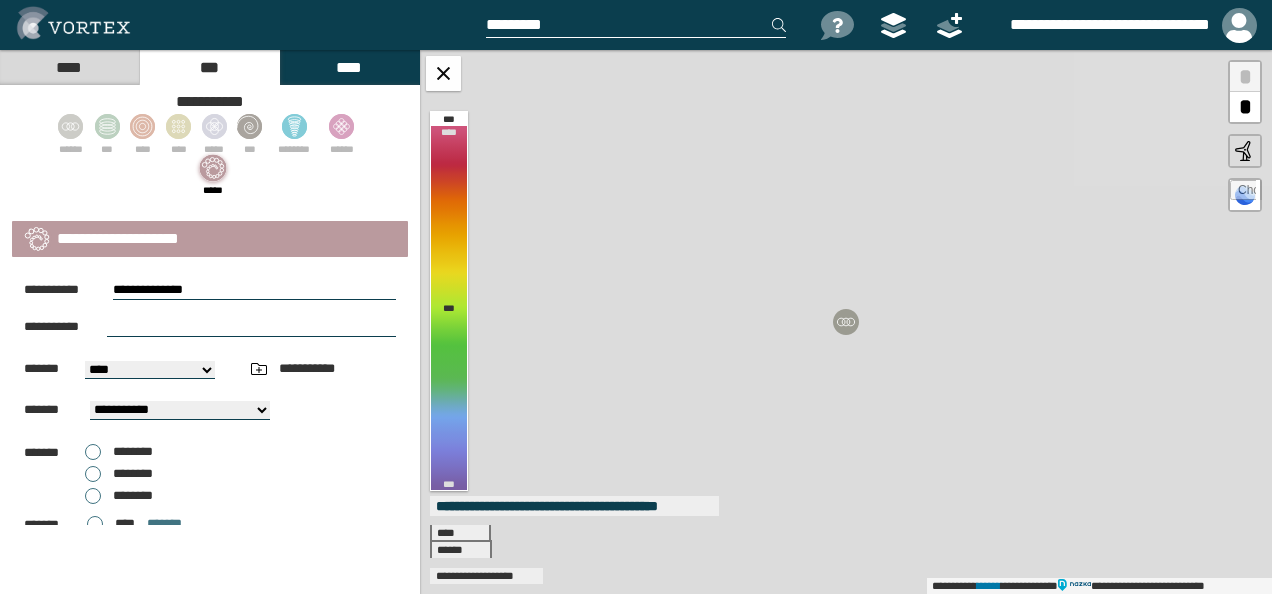 drag, startPoint x: 218, startPoint y: 290, endPoint x: 92, endPoint y: 290, distance: 126 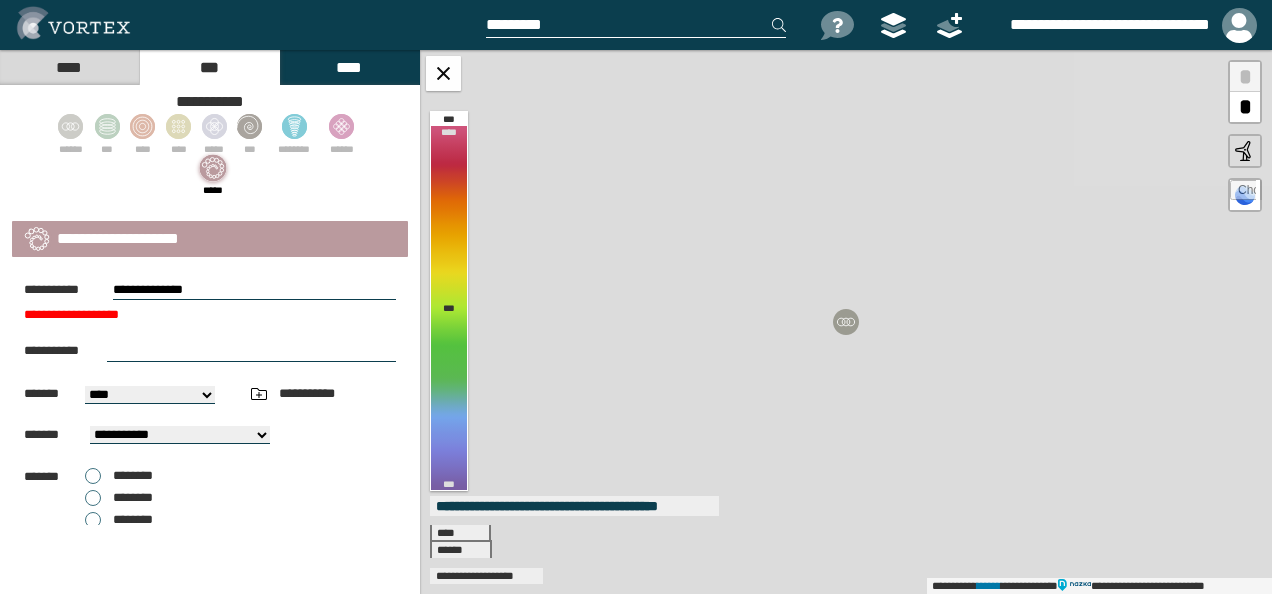 click on "[FIRST] [LAST]" at bounding box center [210, 452] 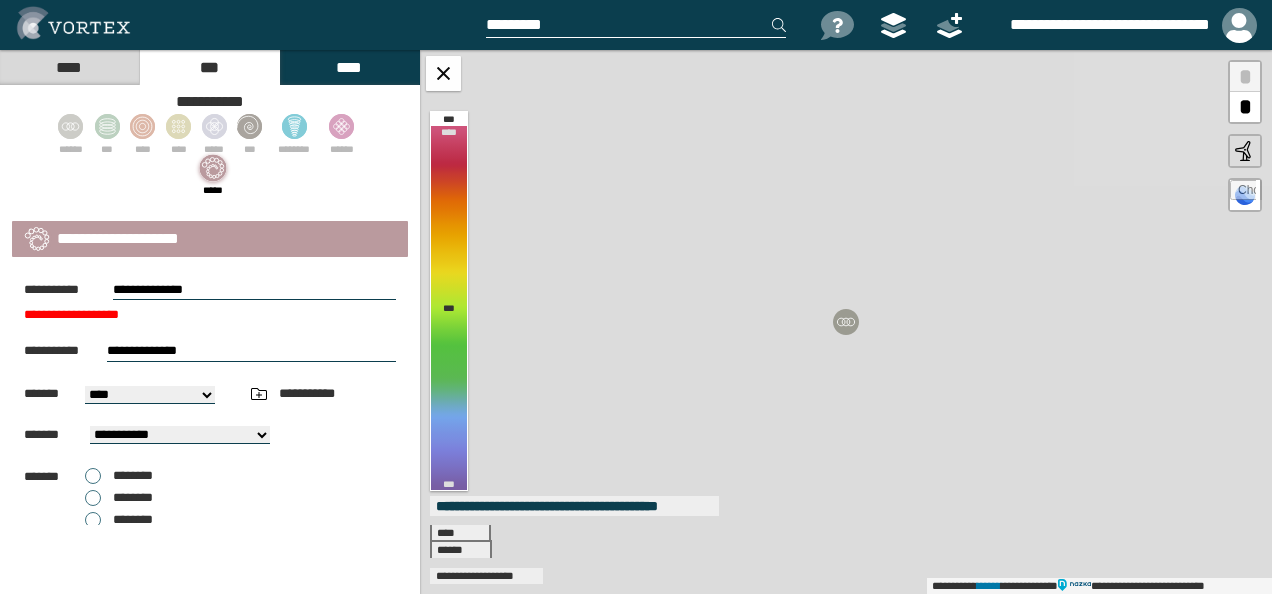 type on "**********" 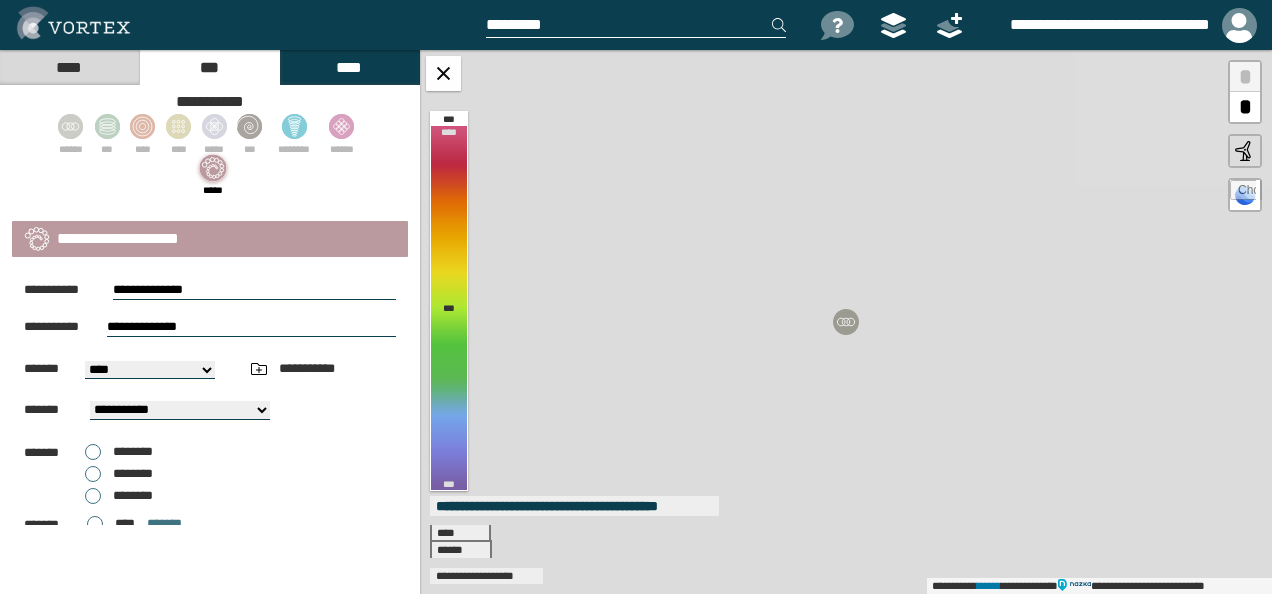 drag, startPoint x: 207, startPoint y: 285, endPoint x: 58, endPoint y: 280, distance: 149.08386 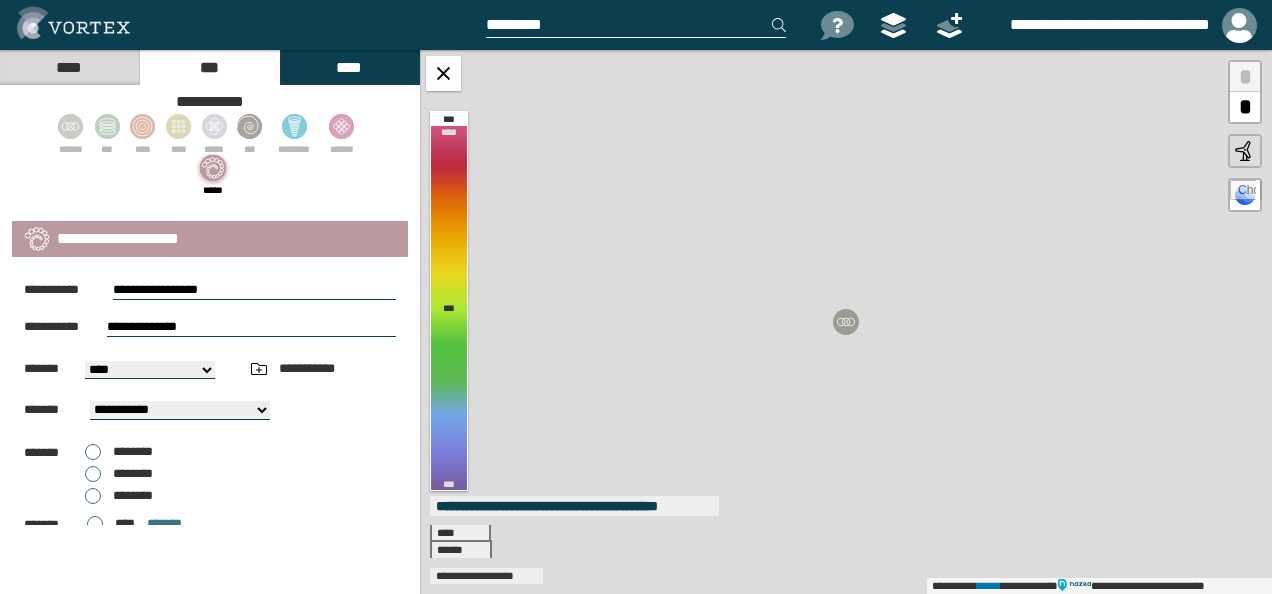 type on "**********" 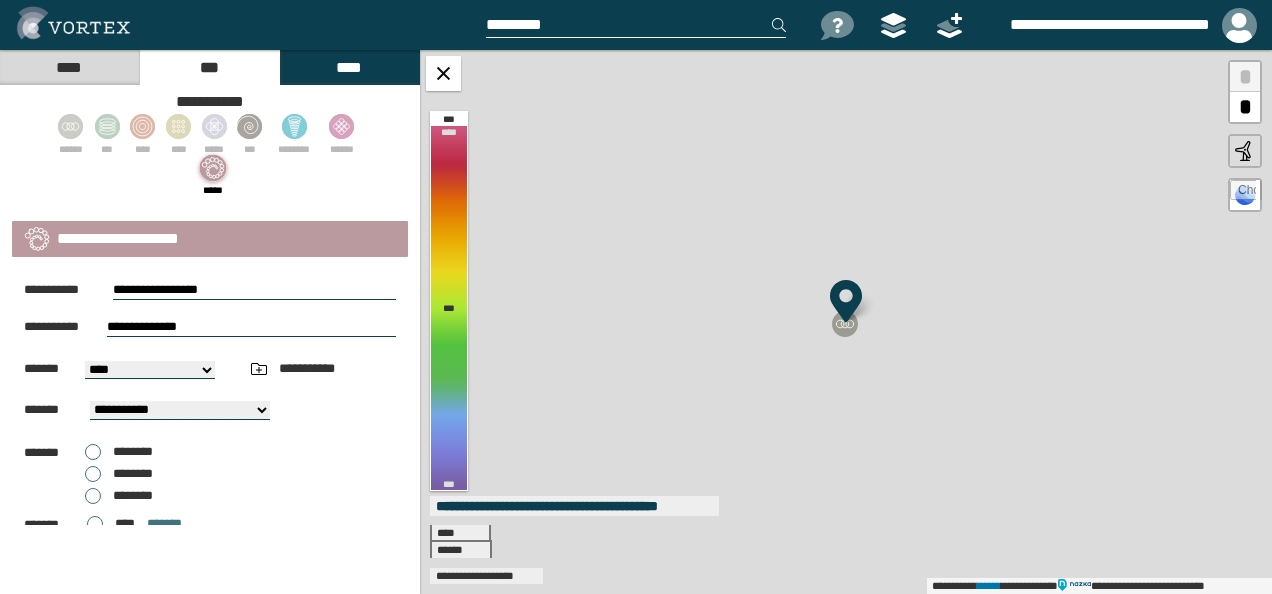 select on "**" 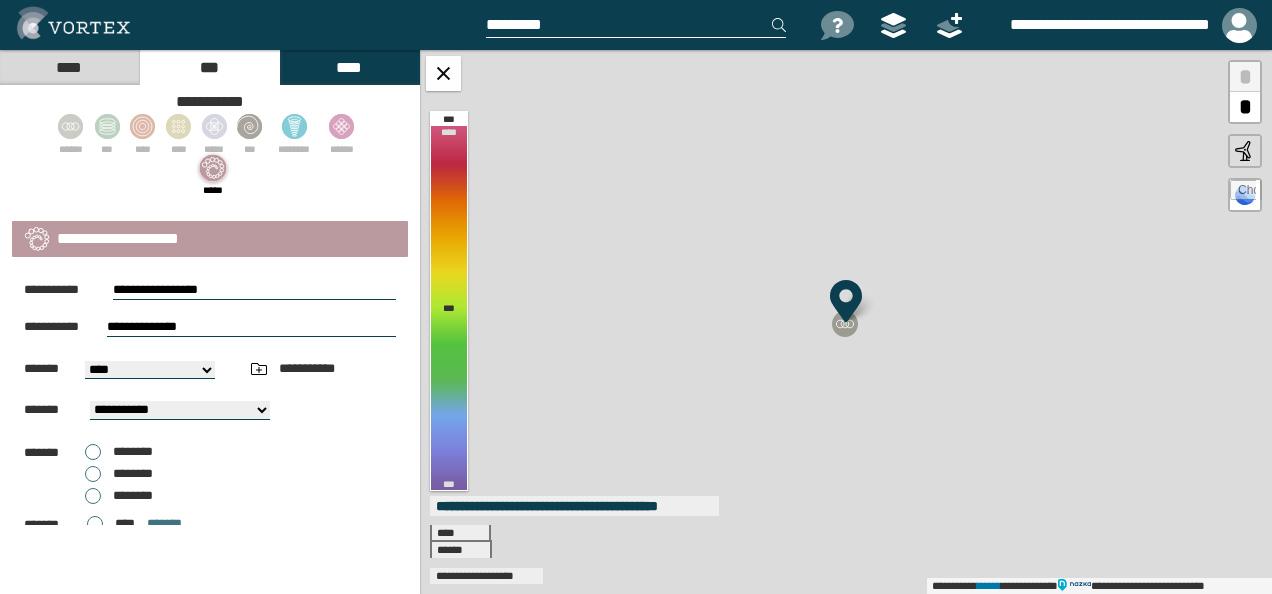 select on "*****" 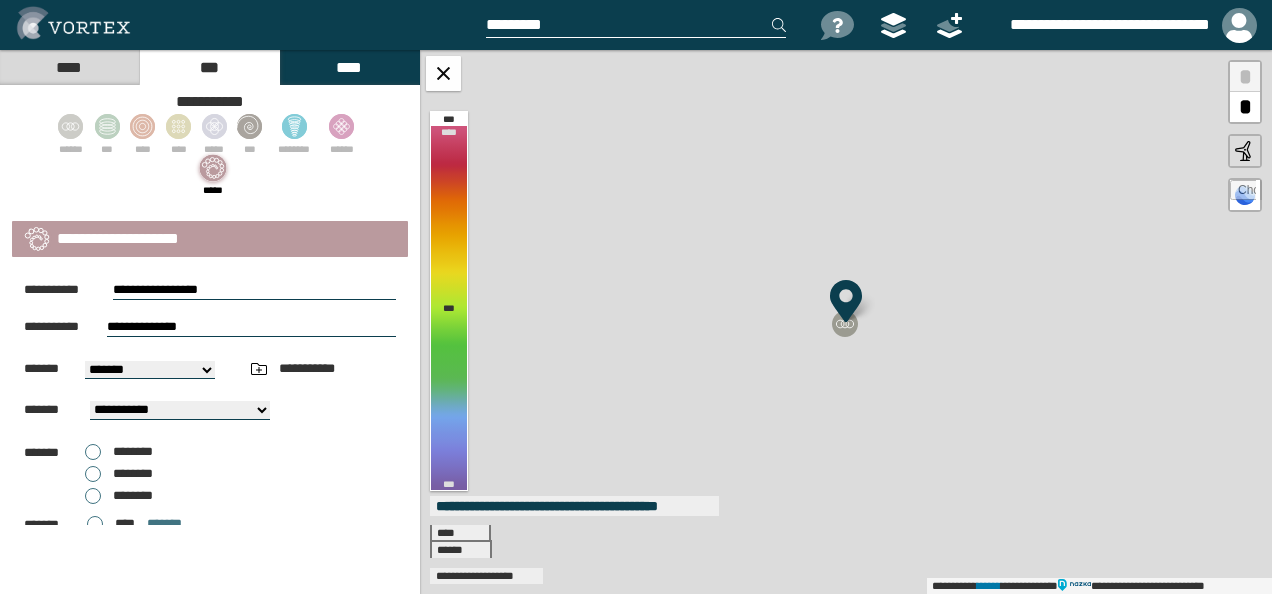 click on "[FIRST] [LAST]" at bounding box center [150, 370] 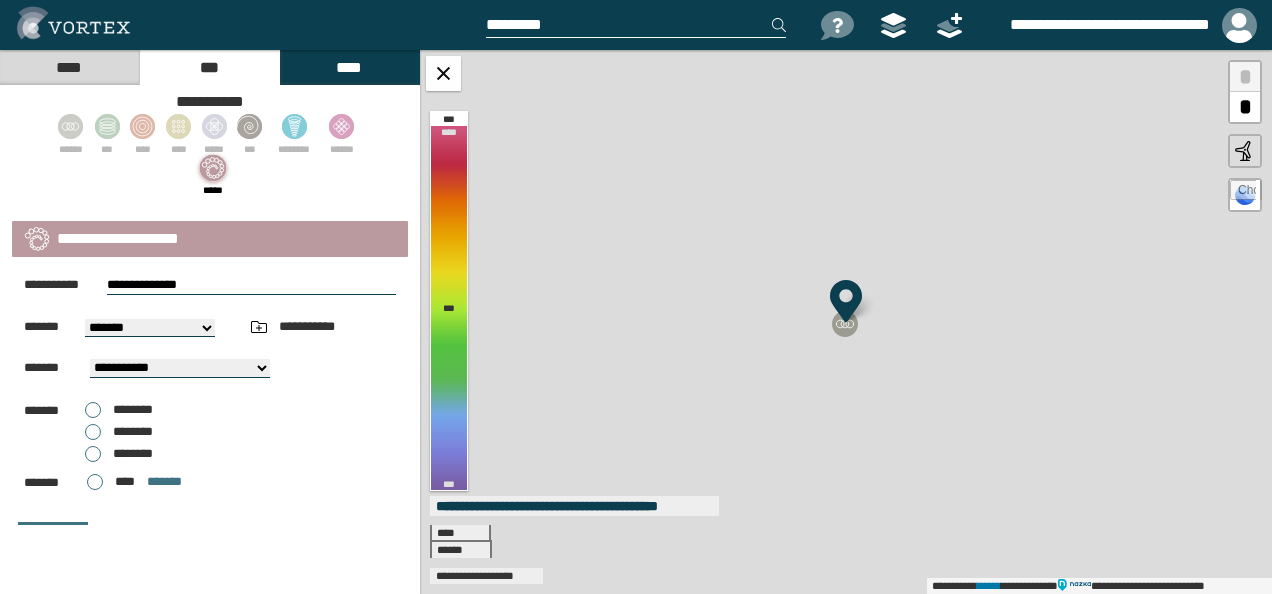 scroll, scrollTop: 79, scrollLeft: 0, axis: vertical 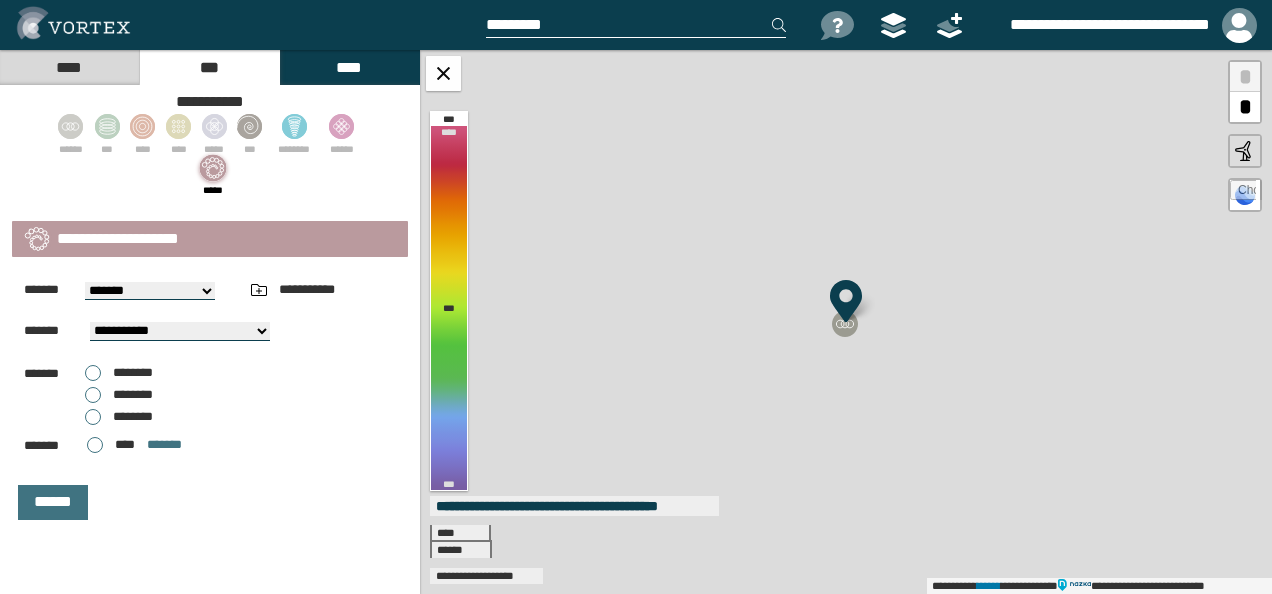 click on "********" at bounding box center [119, 417] 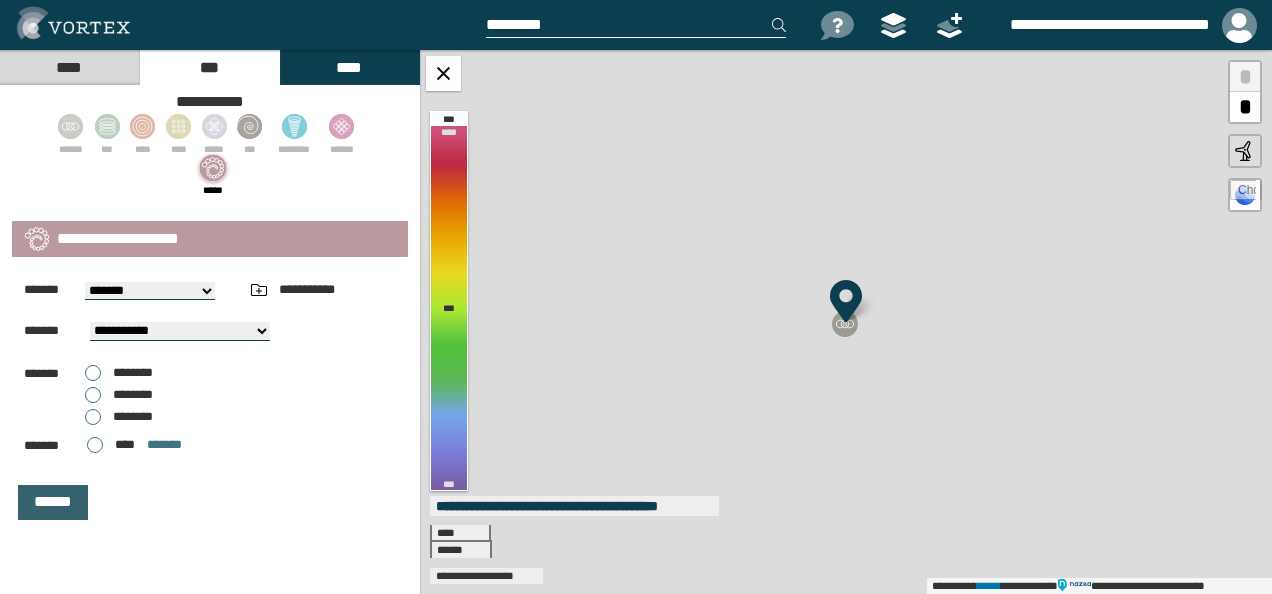 click on "******" at bounding box center [53, 502] 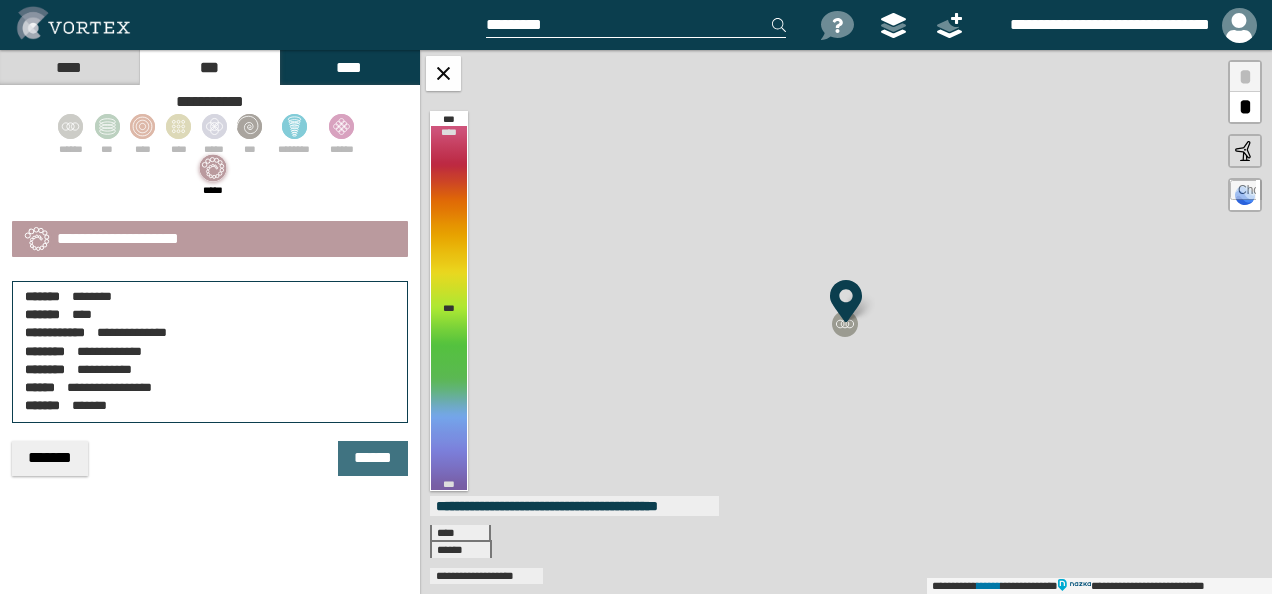 scroll, scrollTop: 0, scrollLeft: 0, axis: both 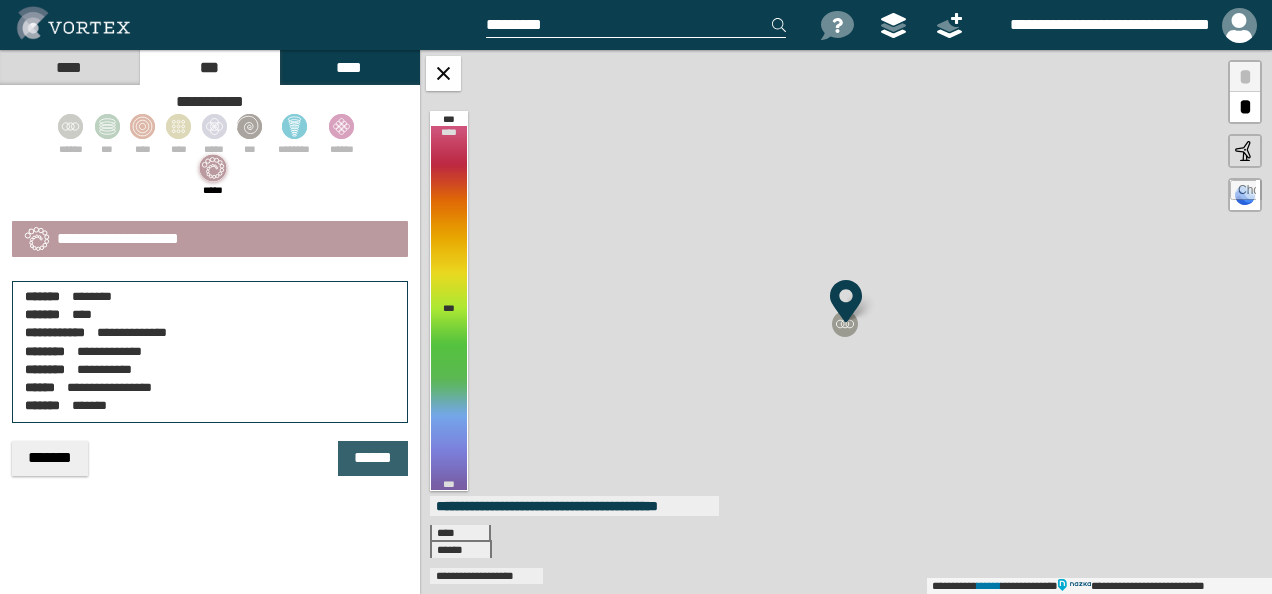 click on "******" at bounding box center (373, 458) 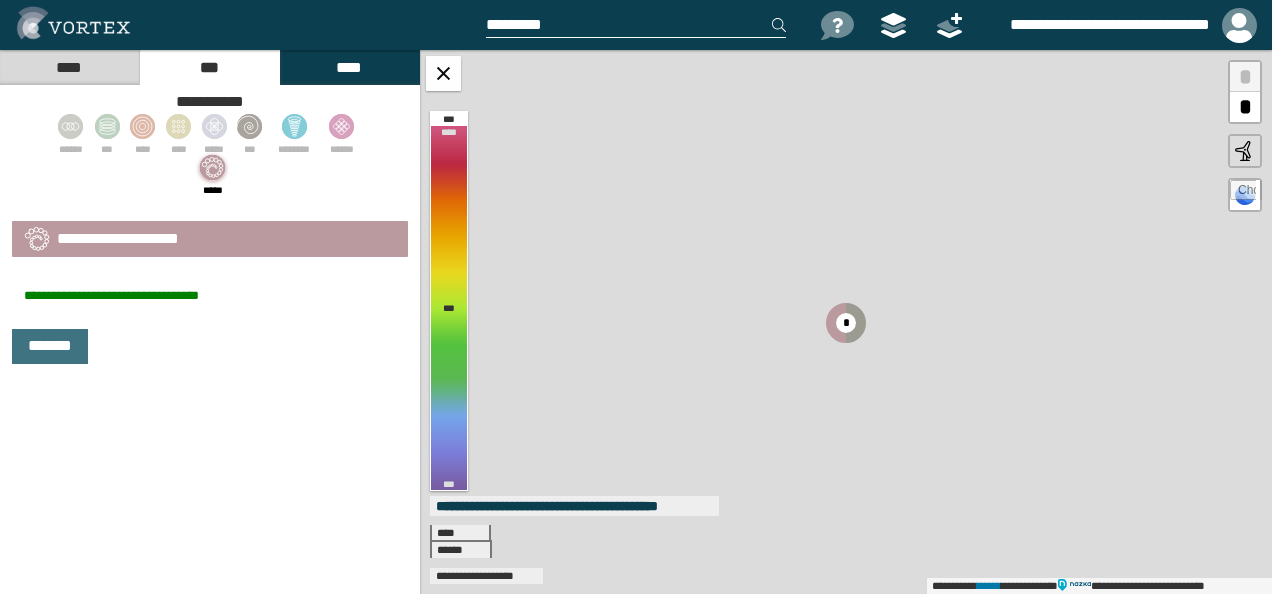 click on "****" at bounding box center (69, 67) 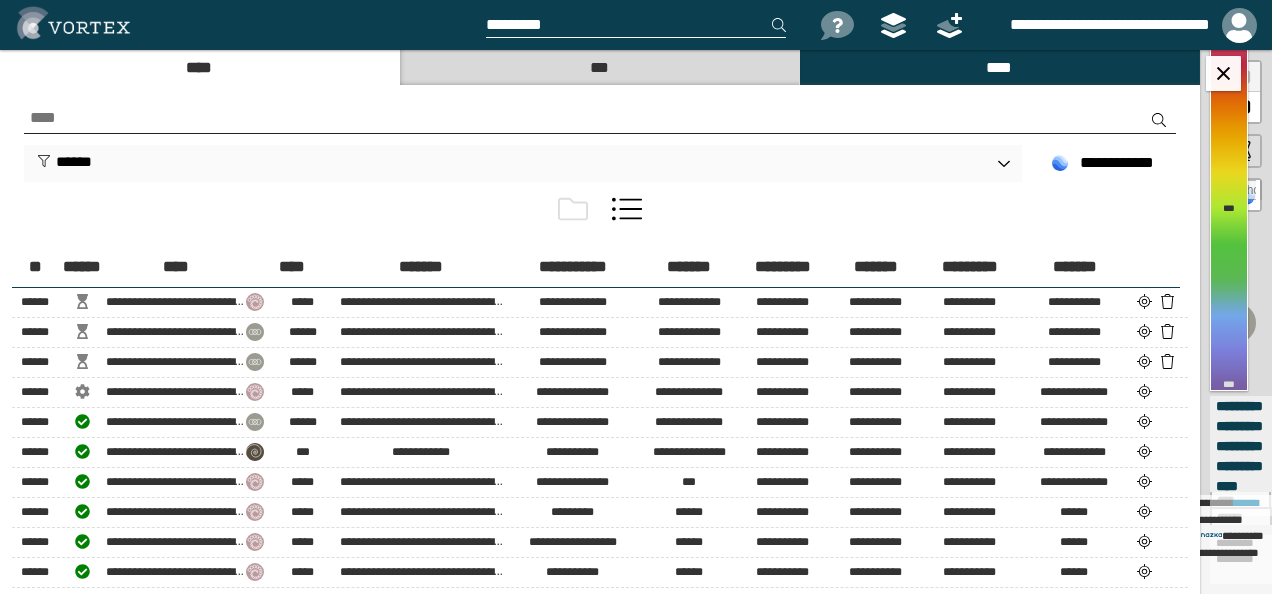 click on "***" at bounding box center (599, 67) 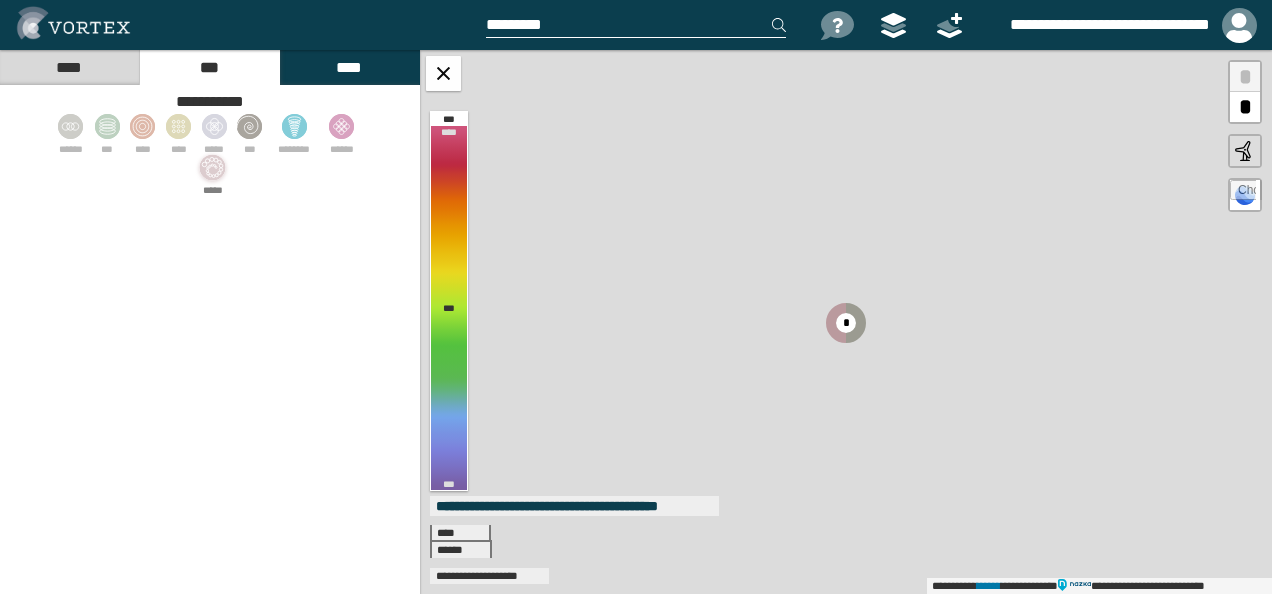 click 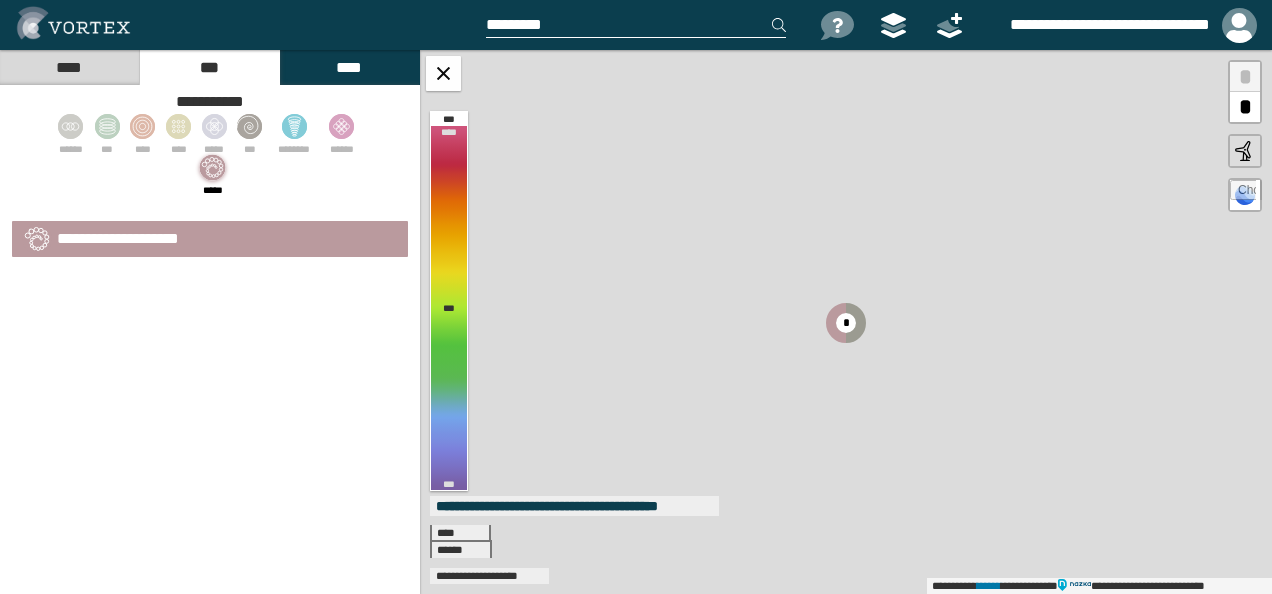 select on "*" 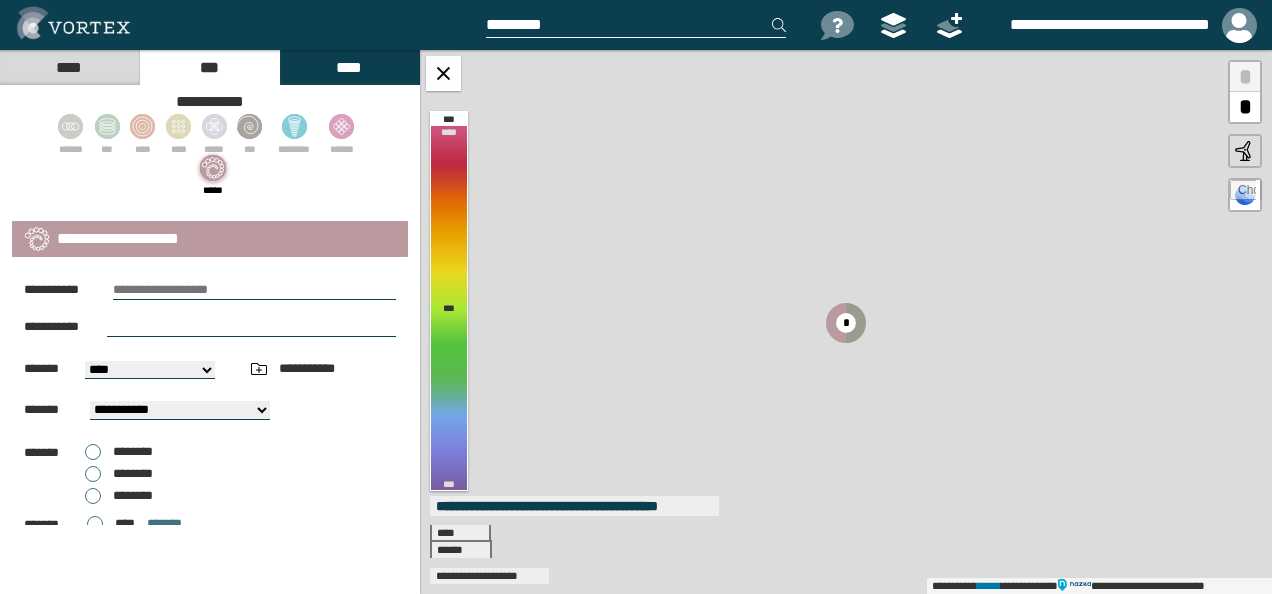 click at bounding box center (254, 290) 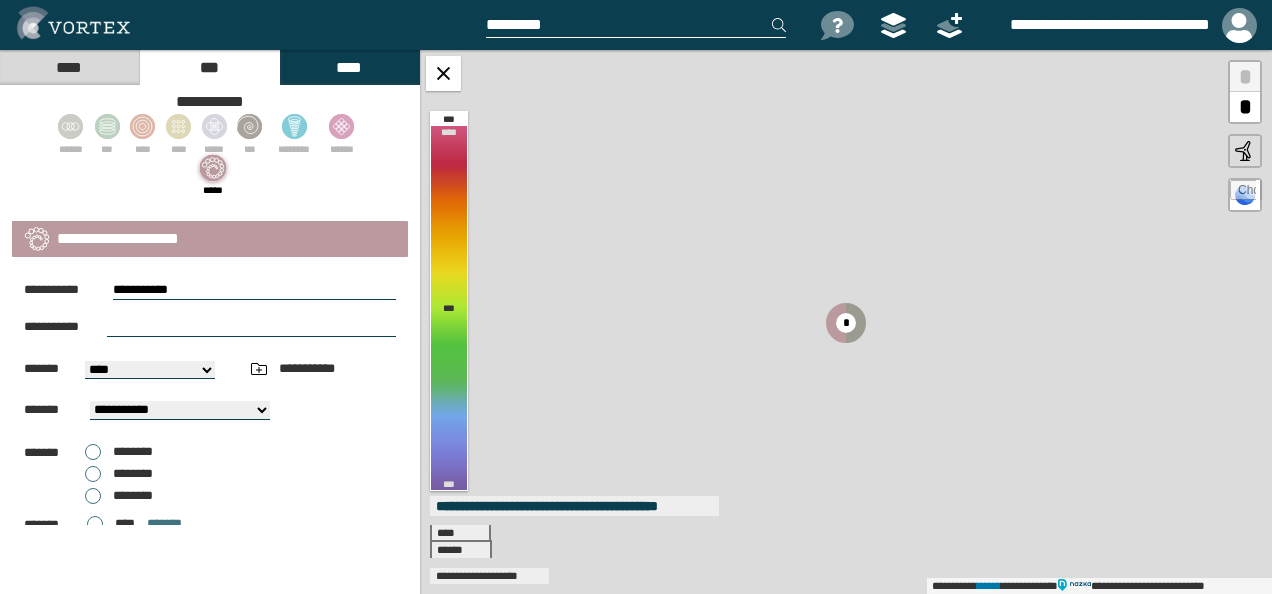 click on "**********" at bounding box center [254, 290] 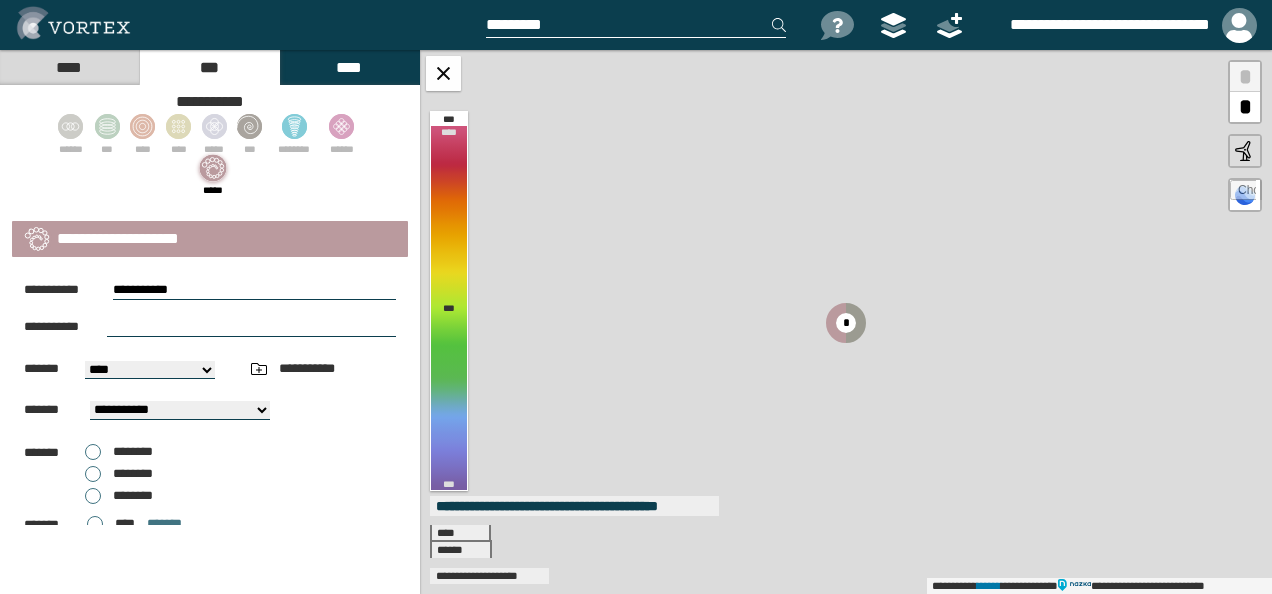 type on "**********" 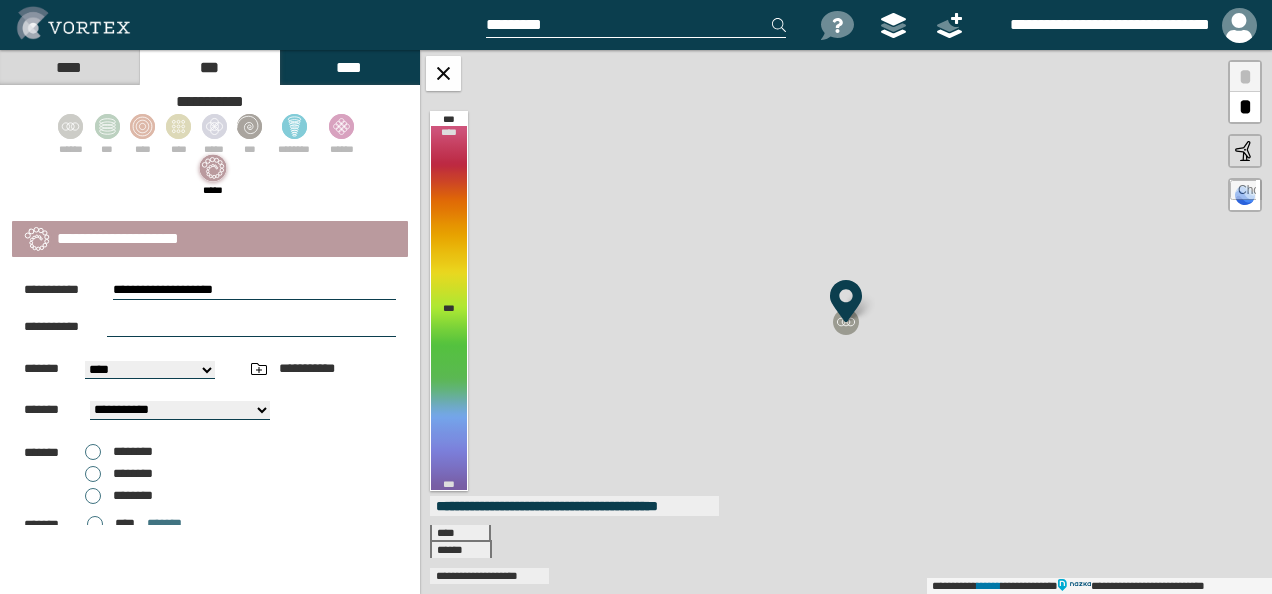 click at bounding box center [251, 327] 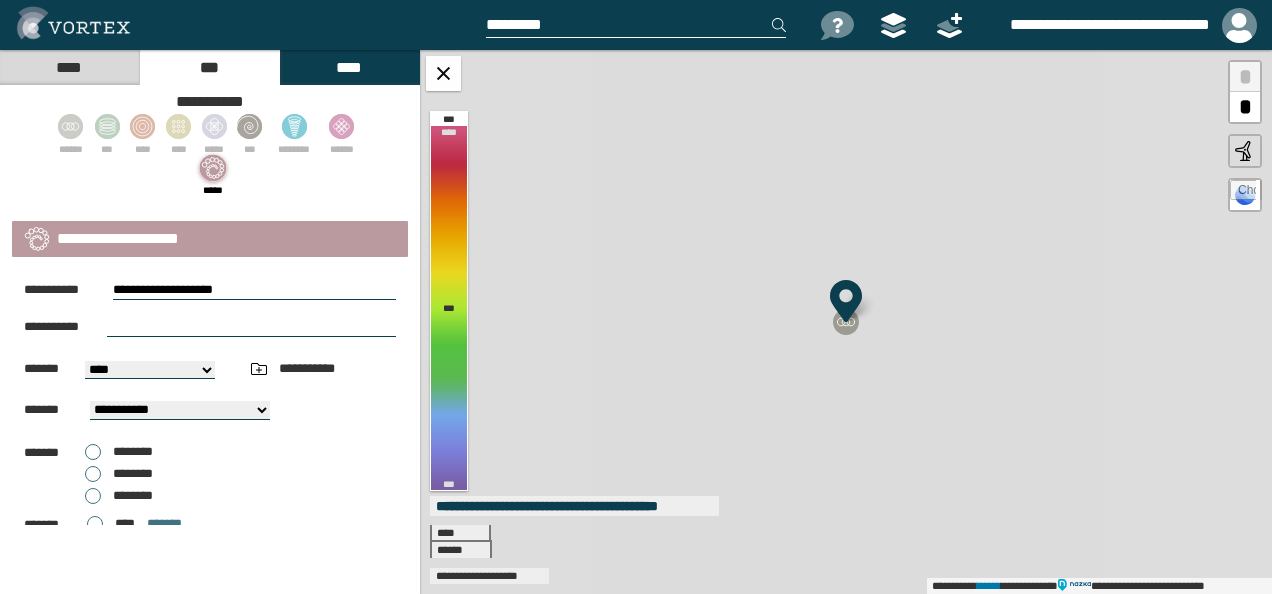 select on "**" 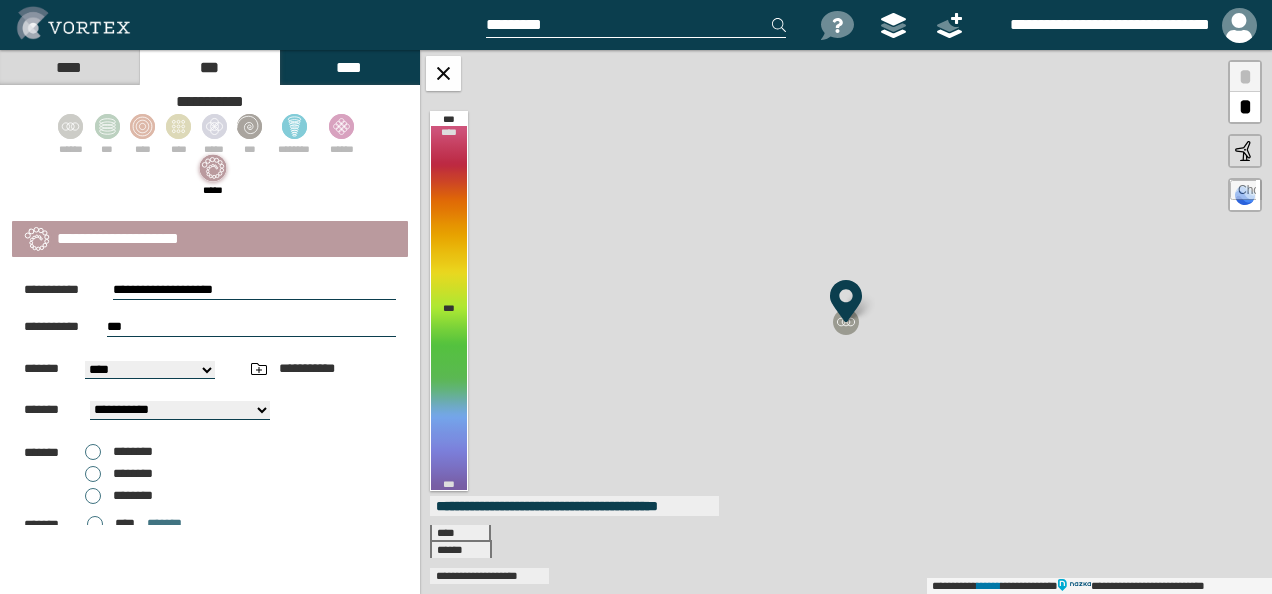 type on "**********" 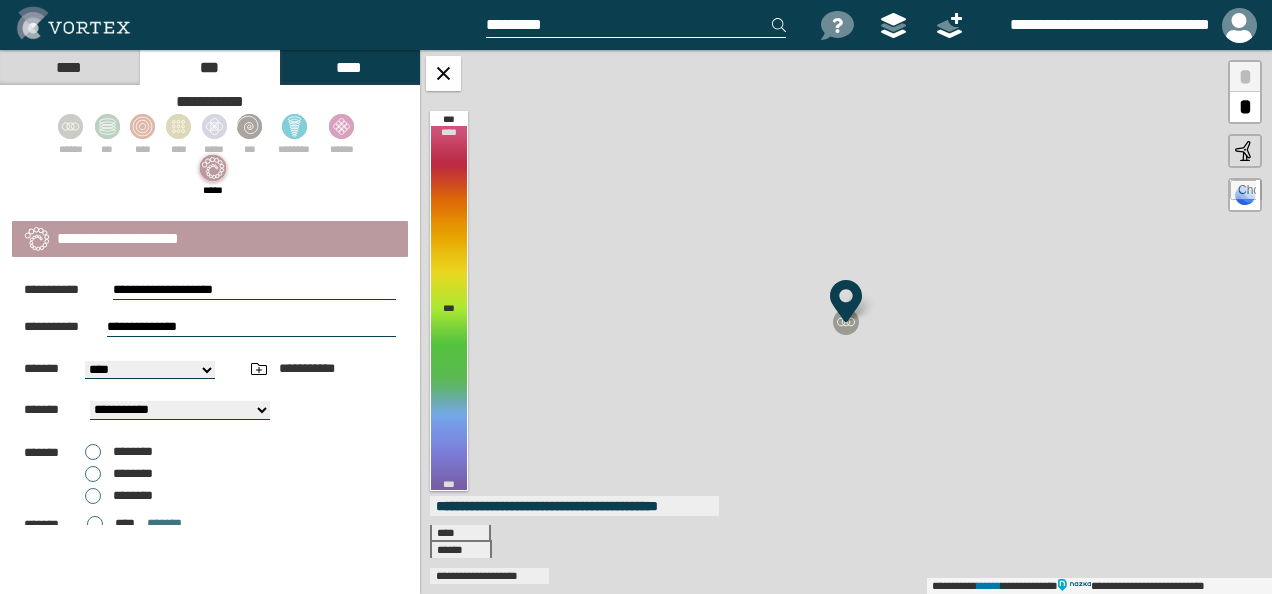 click on "[FIRST] [LAST]" at bounding box center [150, 370] 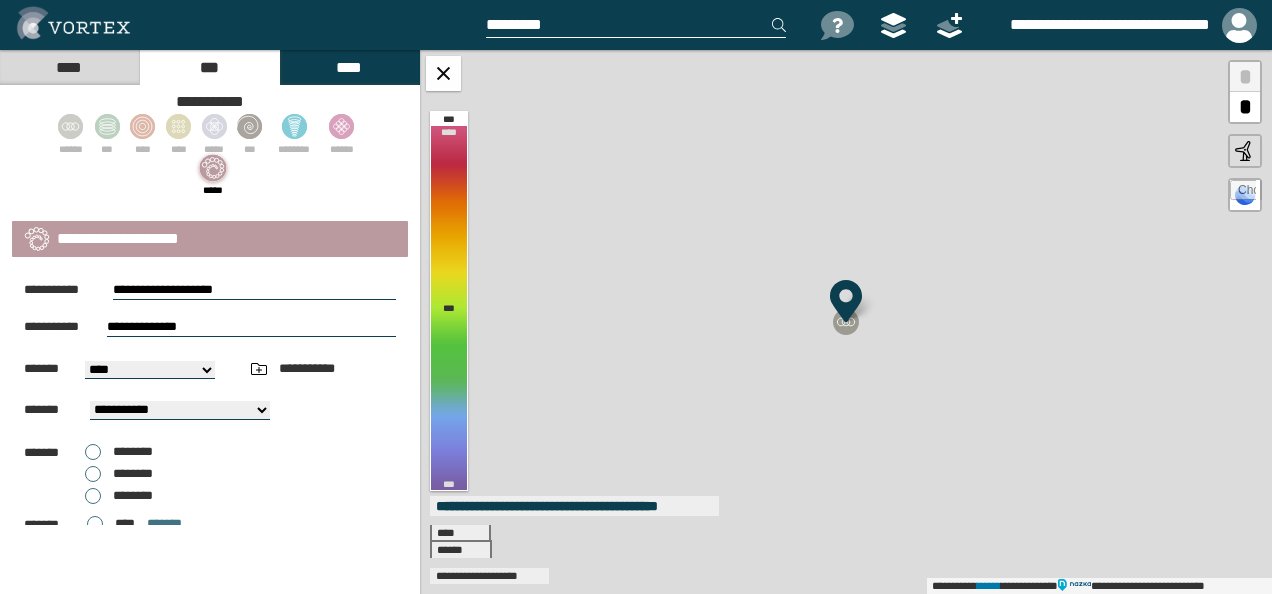 select on "*****" 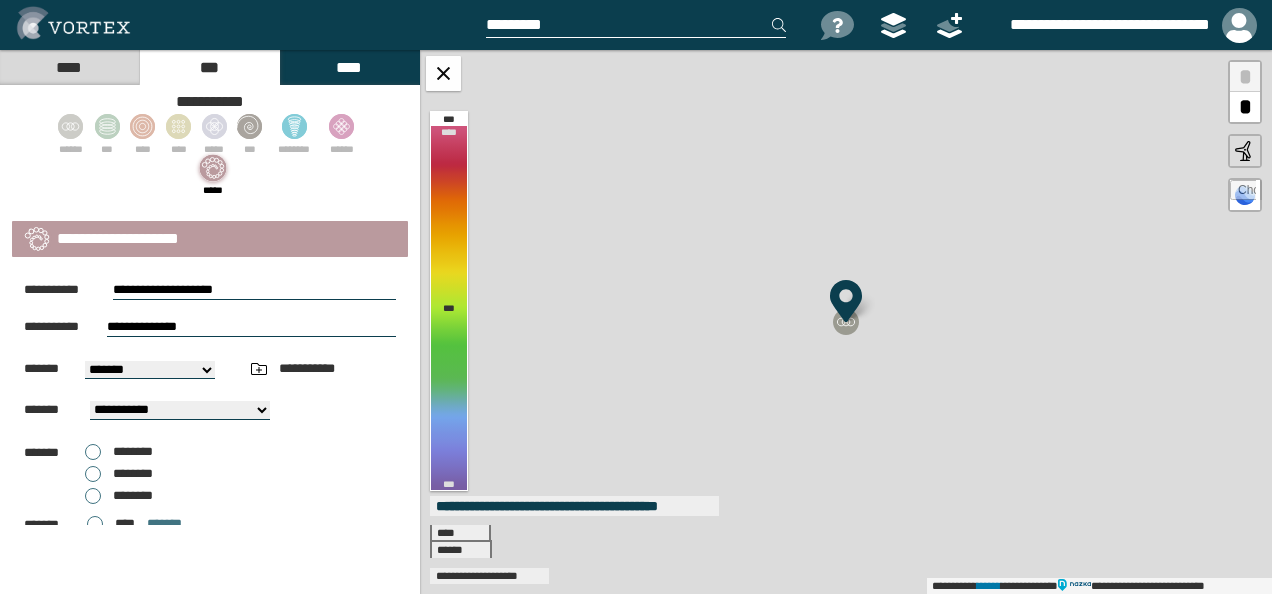 click on "[FIRST] [LAST]" at bounding box center [150, 370] 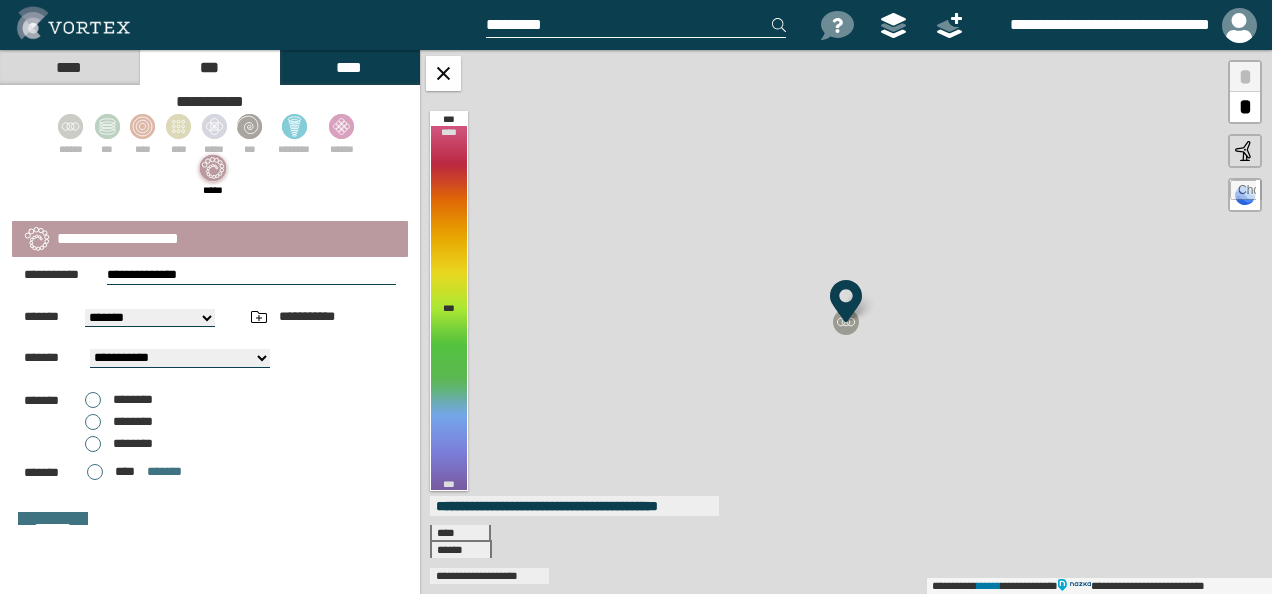scroll, scrollTop: 79, scrollLeft: 0, axis: vertical 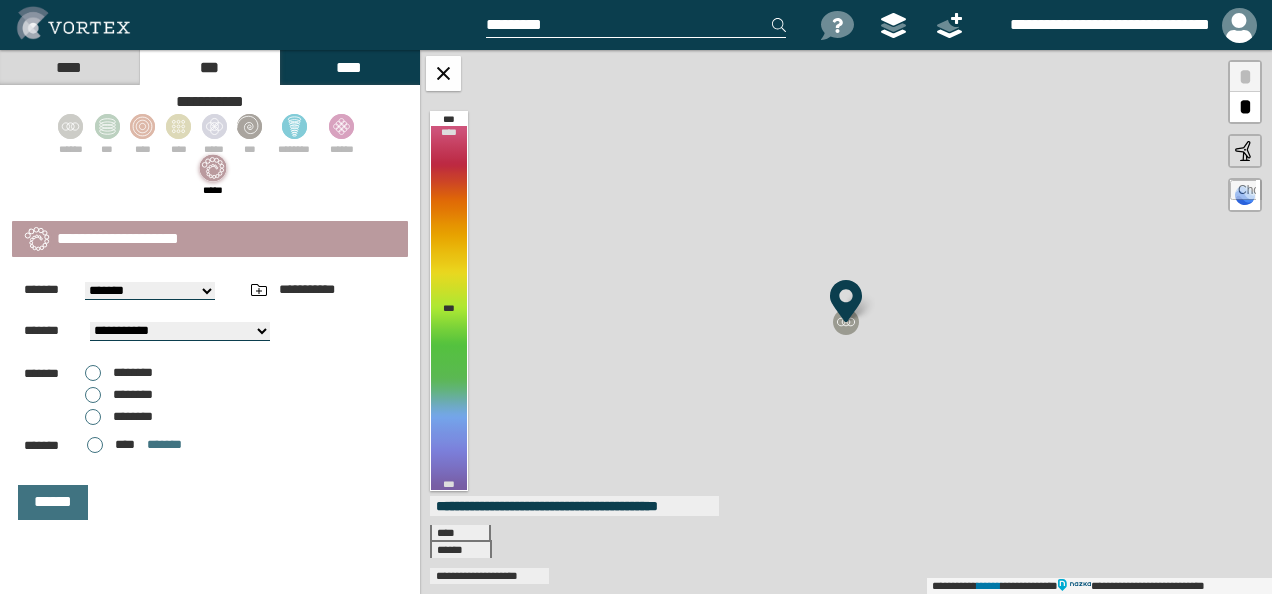 click on "********" at bounding box center [119, 417] 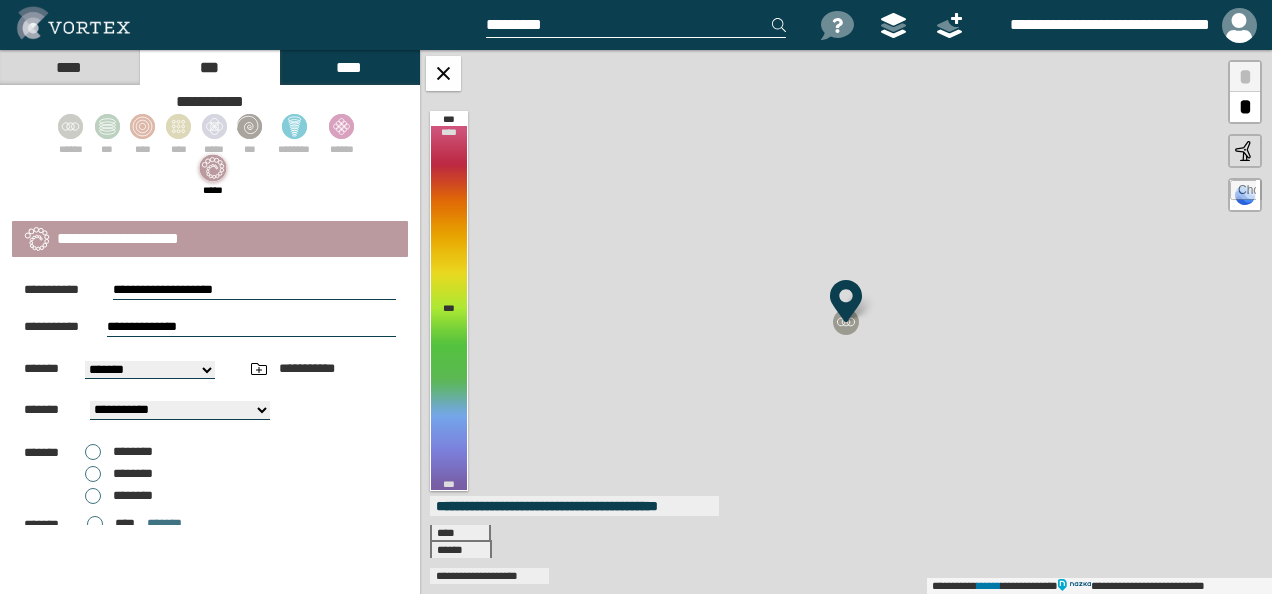 scroll, scrollTop: 79, scrollLeft: 0, axis: vertical 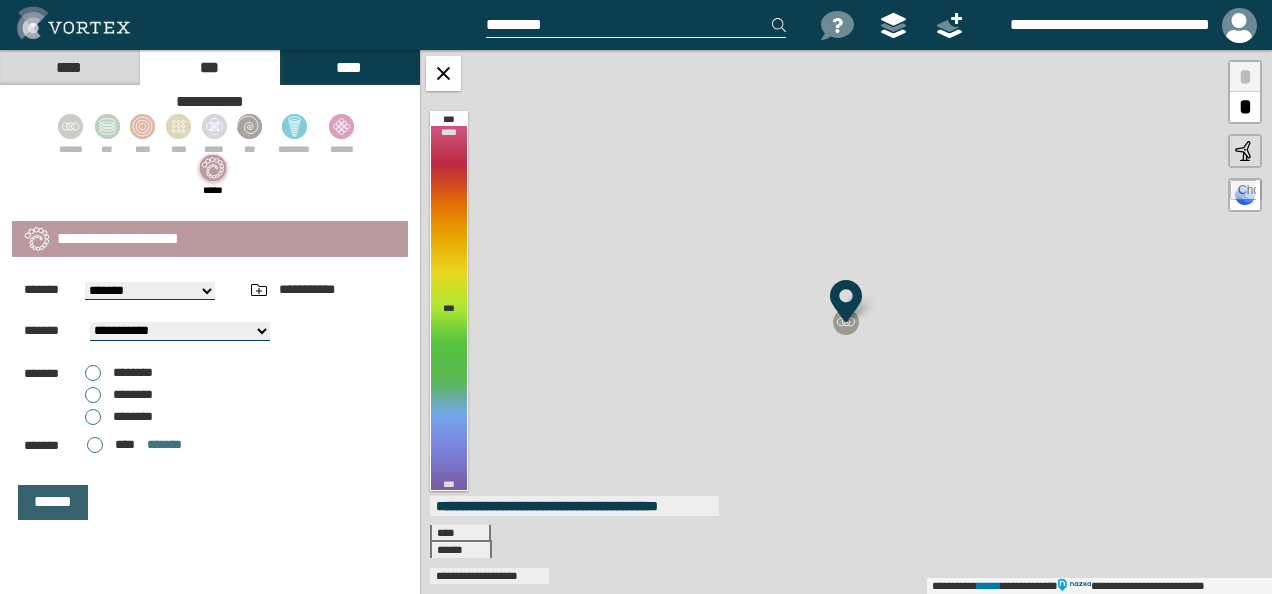 click on "******" at bounding box center [53, 502] 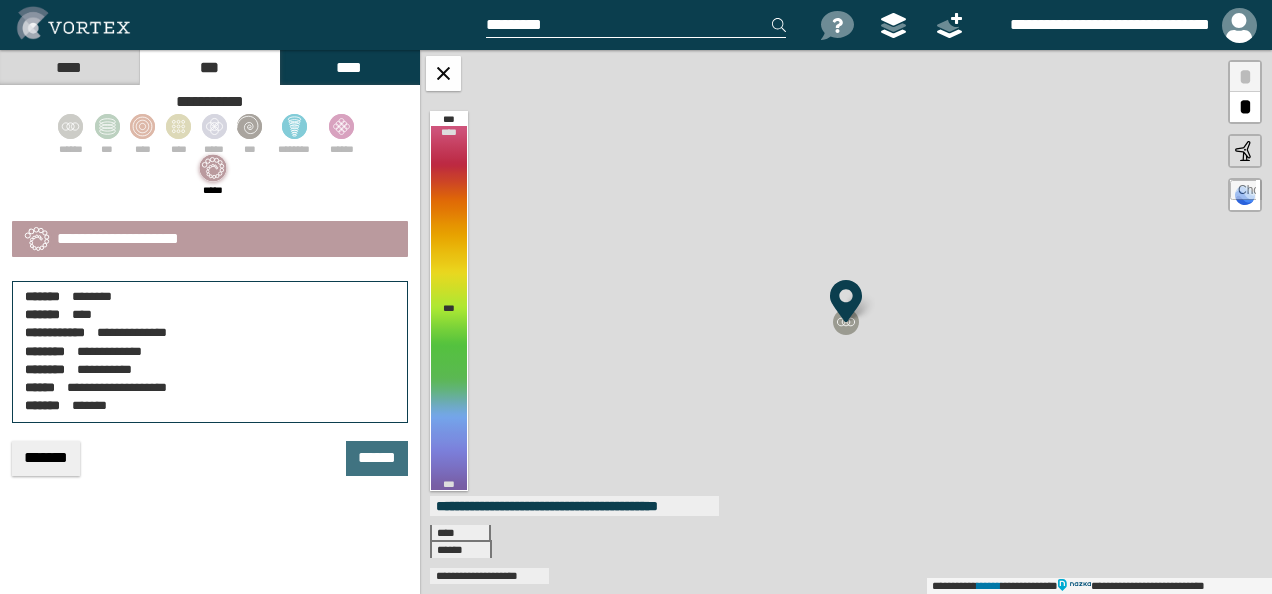 scroll, scrollTop: 0, scrollLeft: 0, axis: both 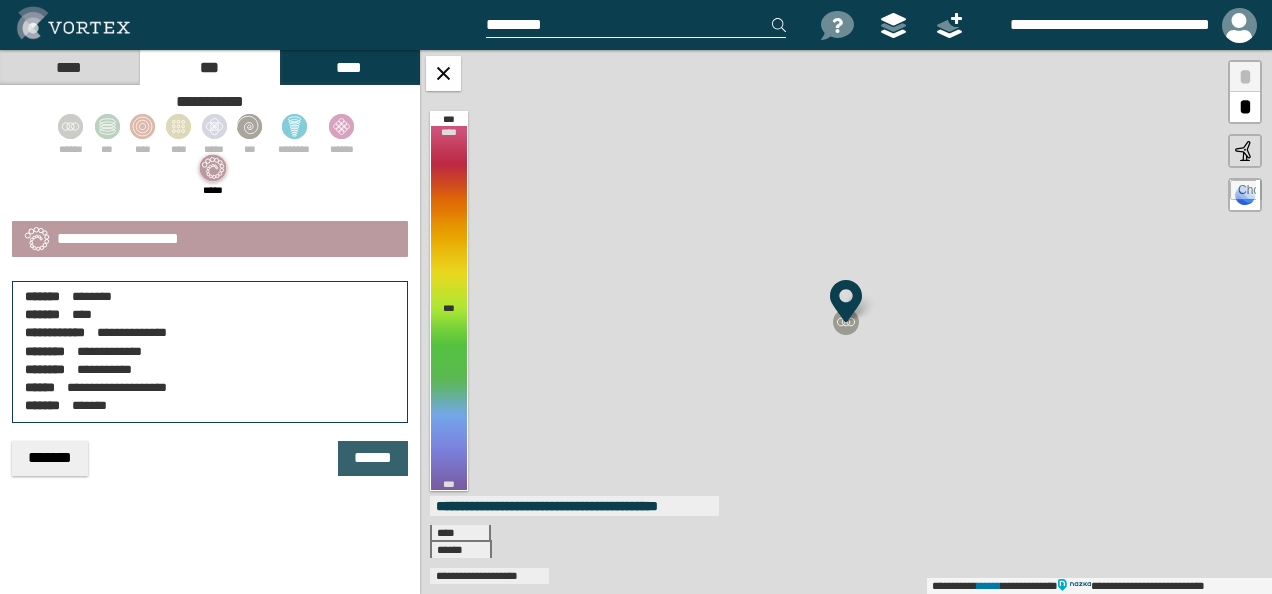 click on "******" at bounding box center [373, 458] 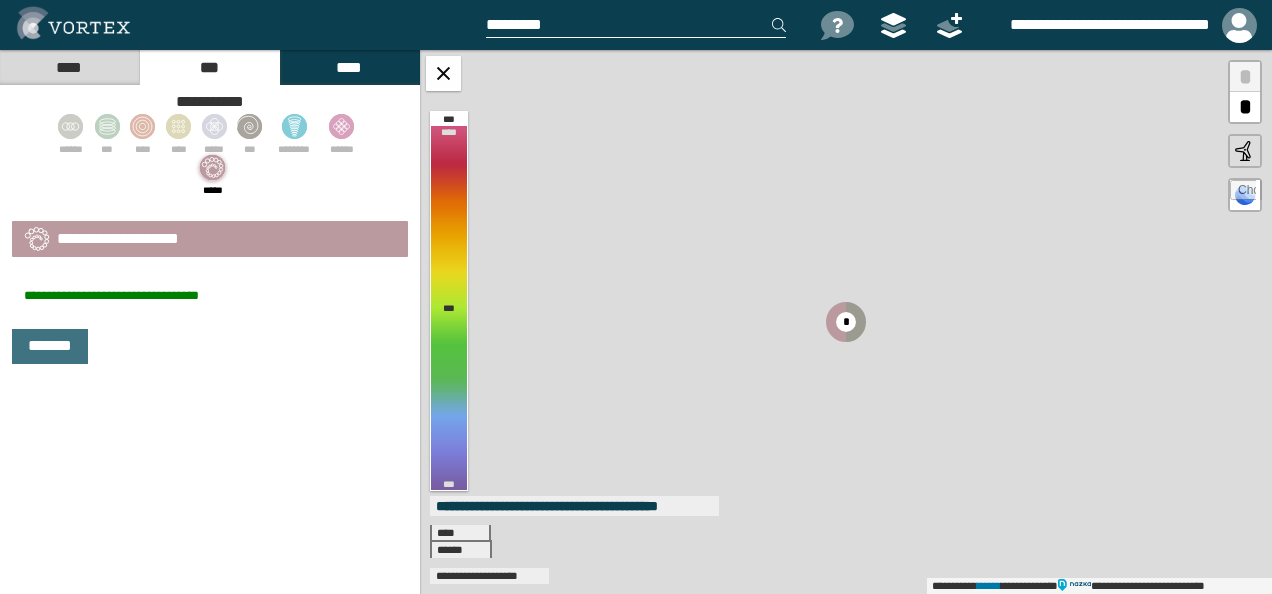 click at bounding box center [250, 25] 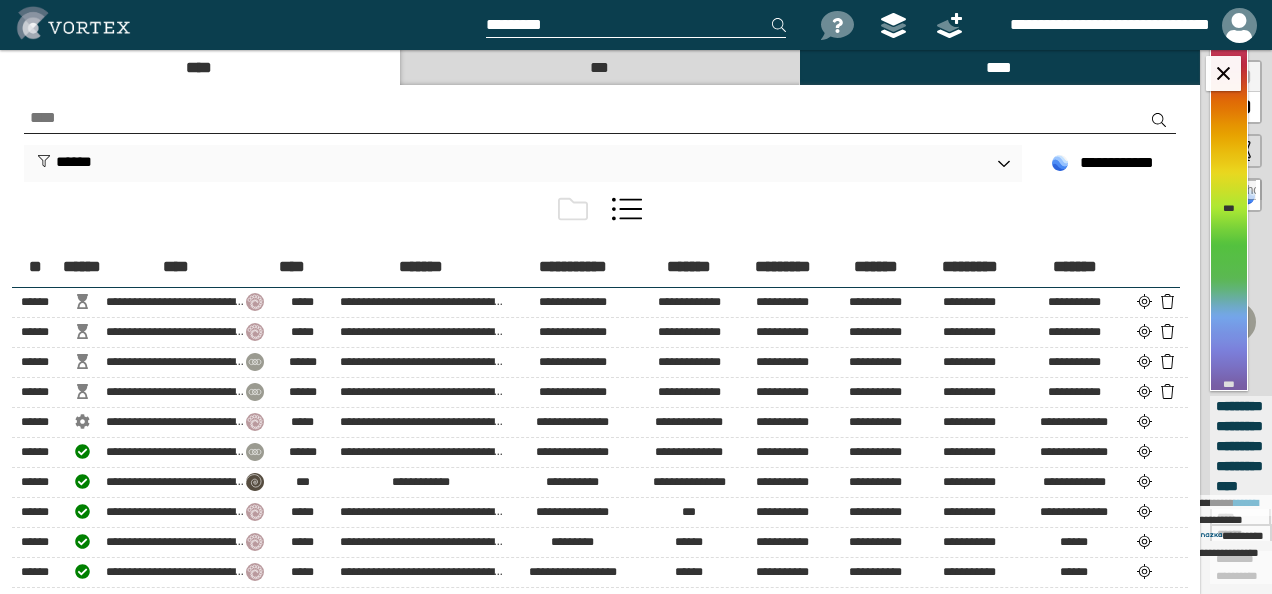 click on "***" at bounding box center [599, 67] 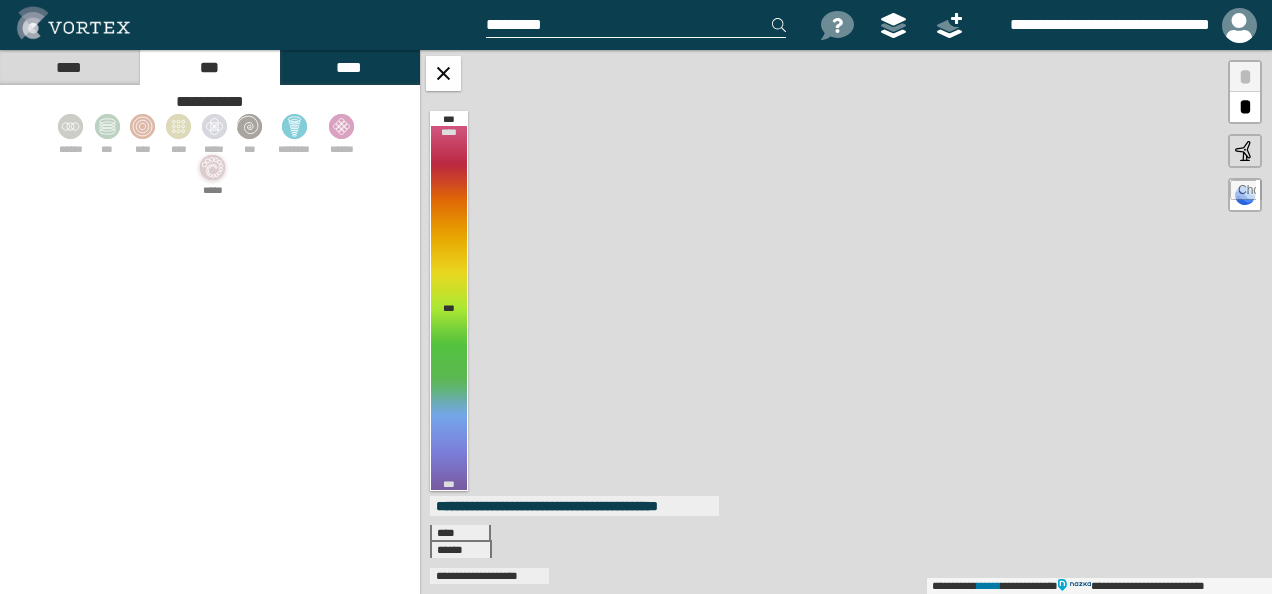 click 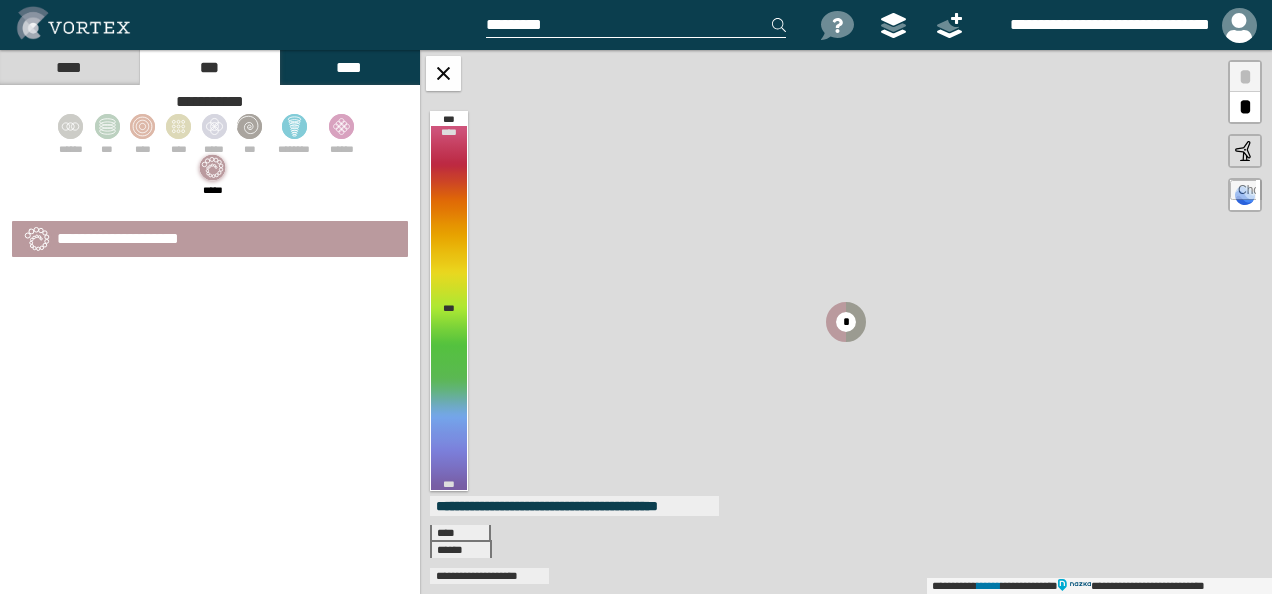 select on "*" 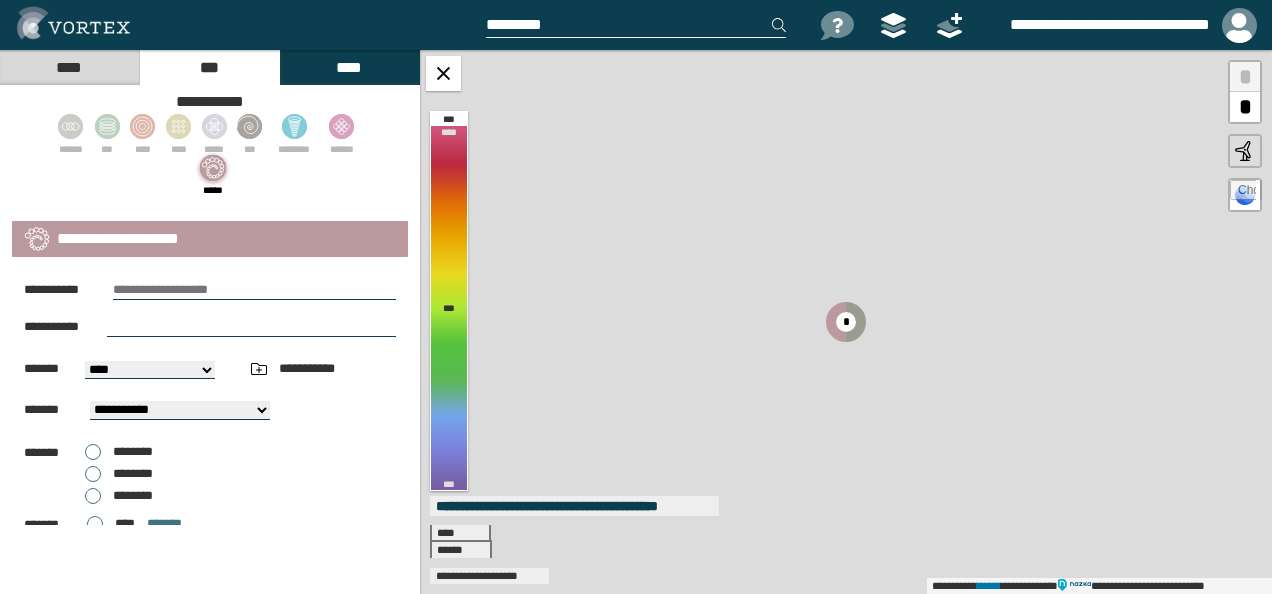 click at bounding box center [254, 290] 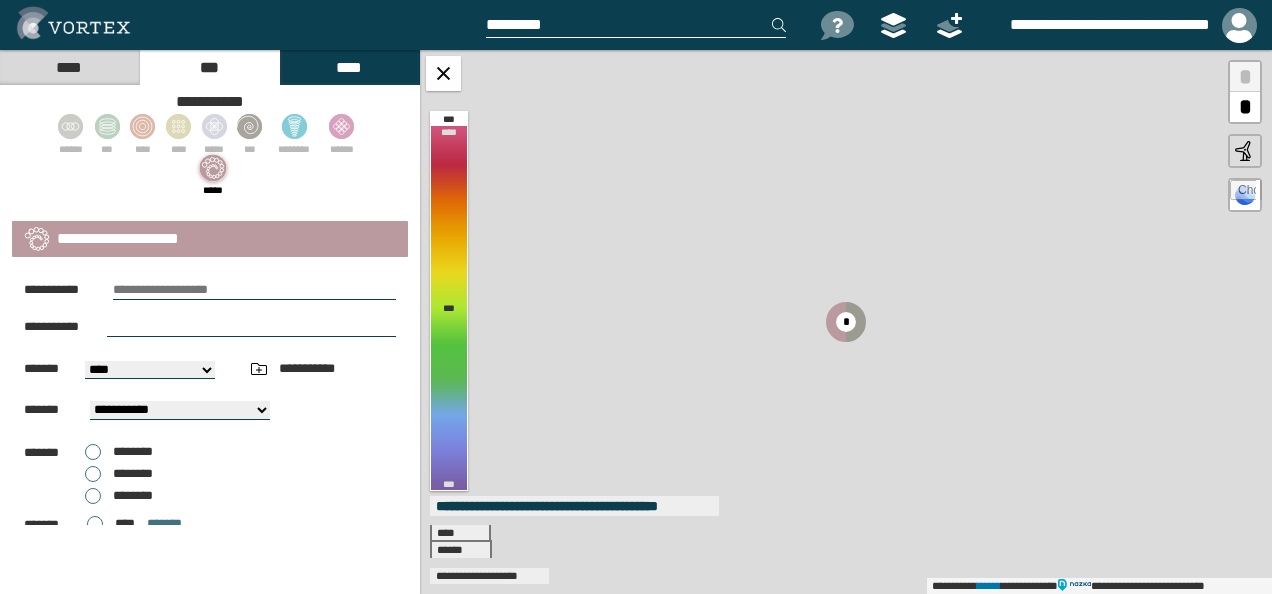 type on "**********" 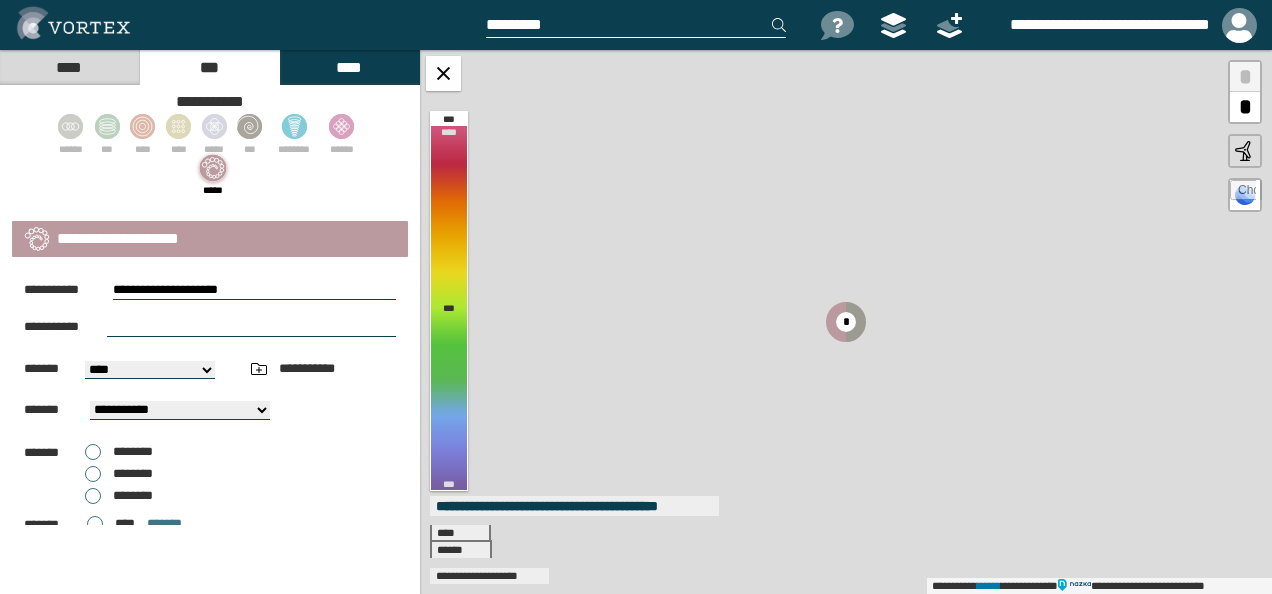 click at bounding box center (251, 327) 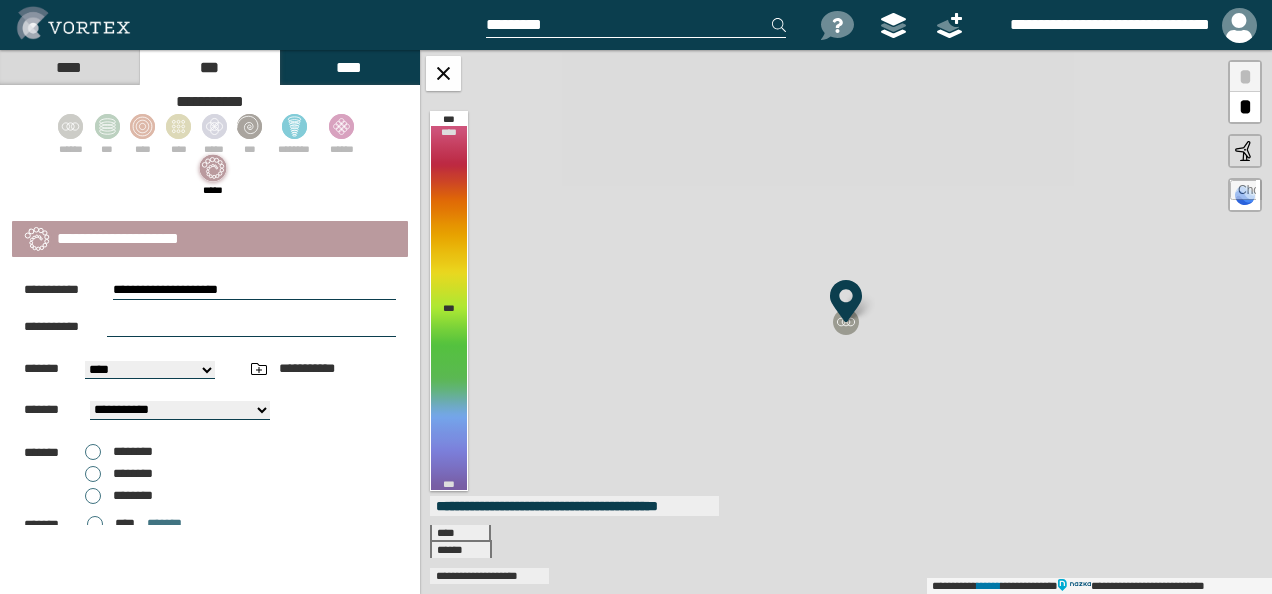 select on "**" 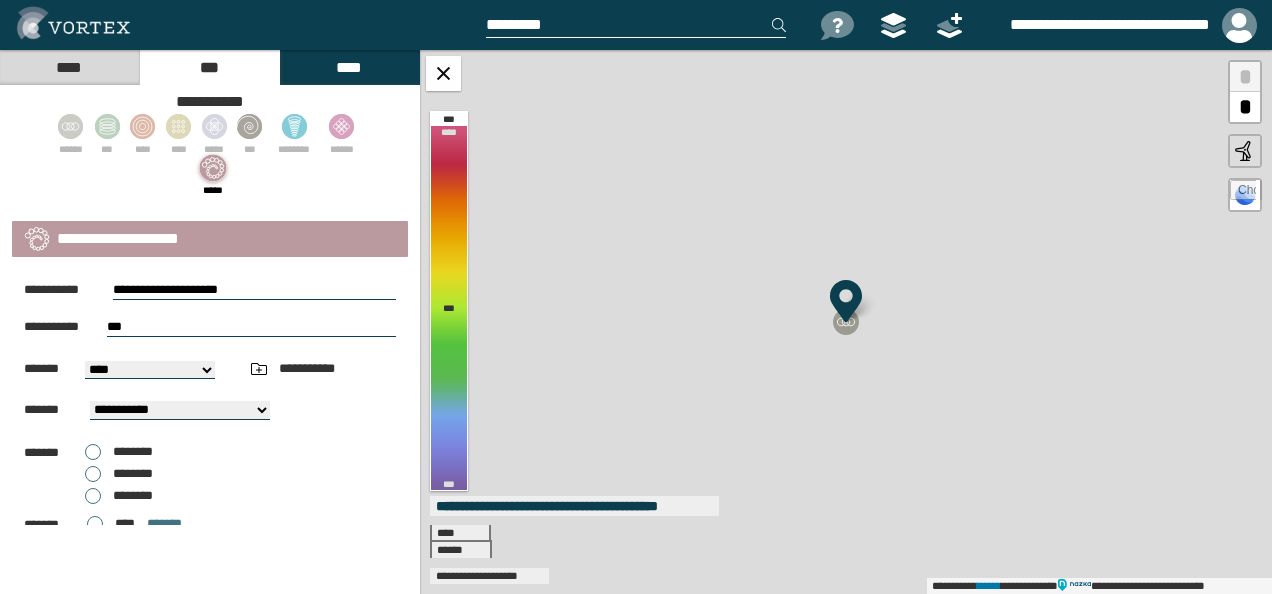 type on "**********" 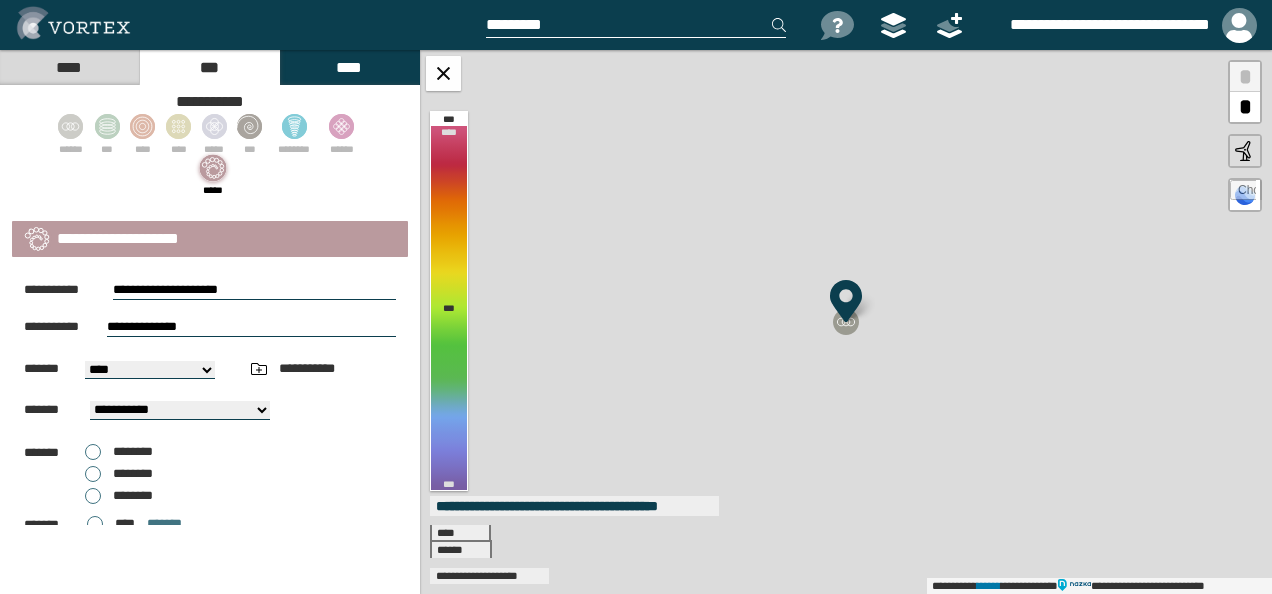 click on "[FIRST] [LAST]" at bounding box center [150, 370] 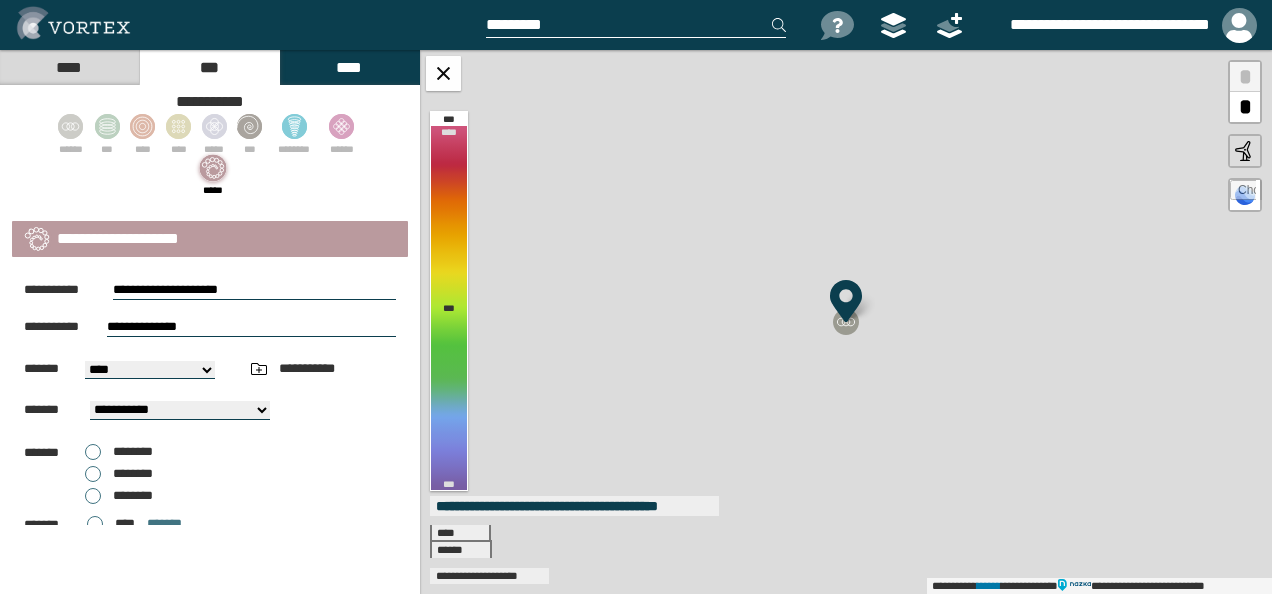 select on "*****" 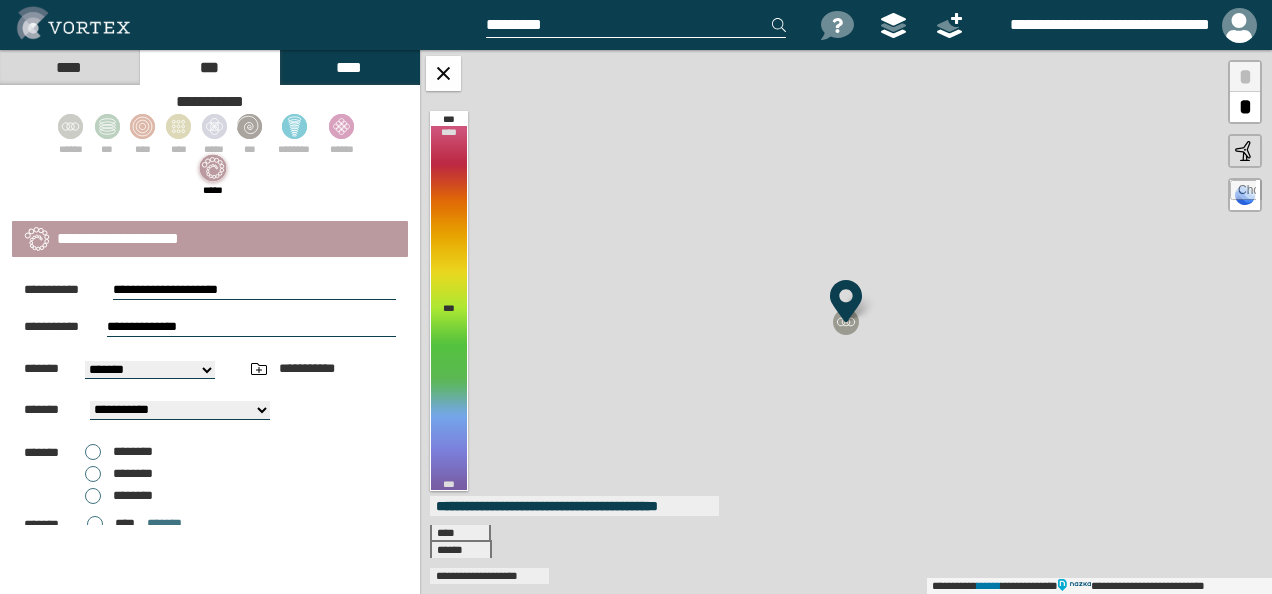 click on "[FIRST] [LAST]" at bounding box center (150, 370) 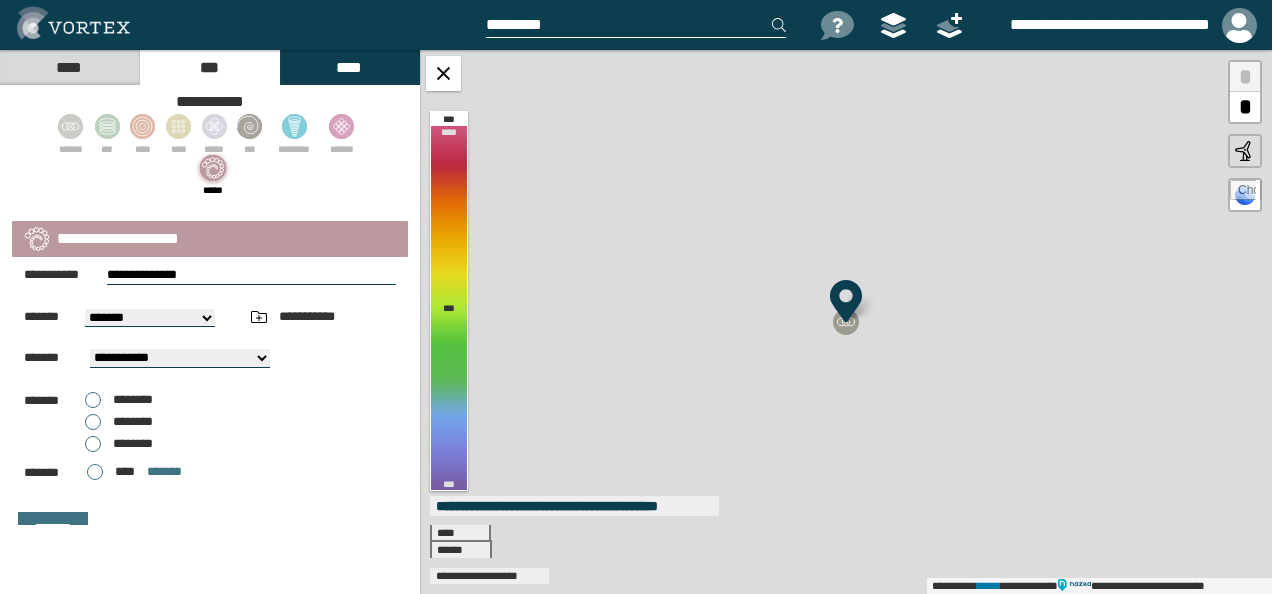 scroll, scrollTop: 79, scrollLeft: 0, axis: vertical 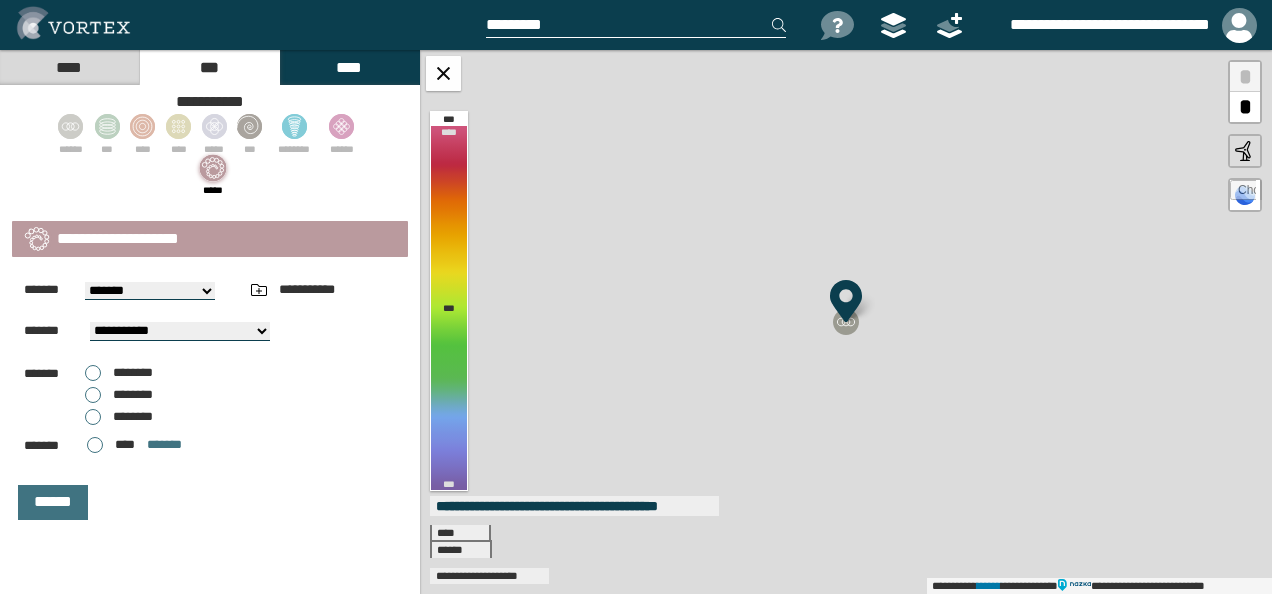 click on "********" at bounding box center (119, 417) 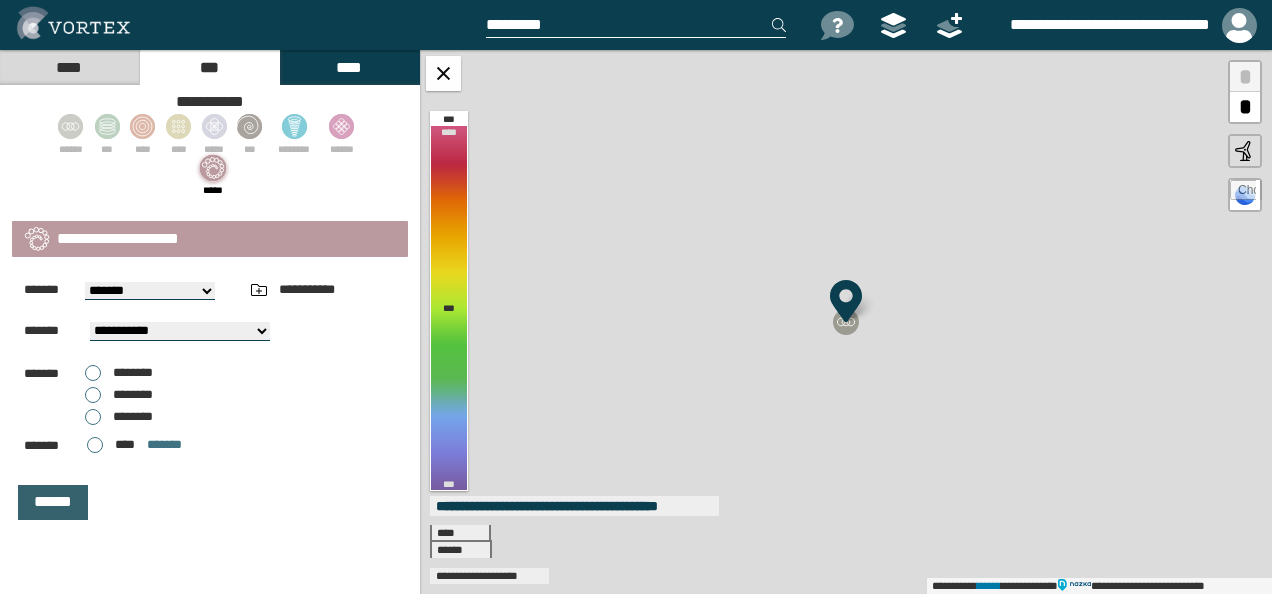 click on "******" at bounding box center (53, 502) 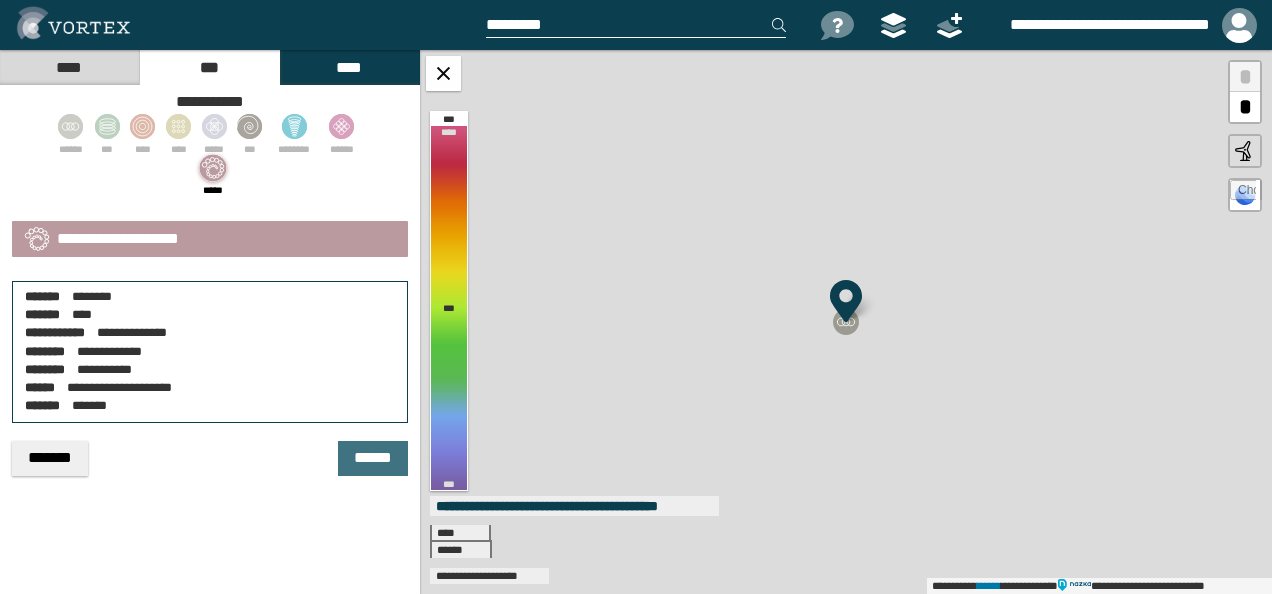 scroll, scrollTop: 0, scrollLeft: 0, axis: both 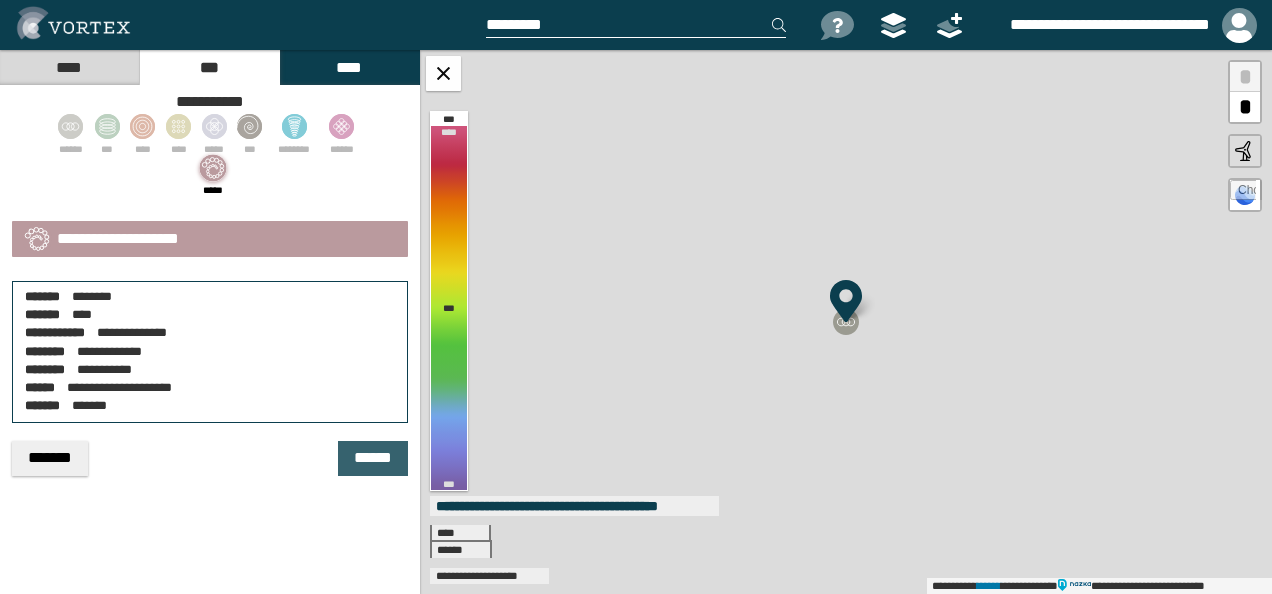 click on "******" at bounding box center [373, 458] 